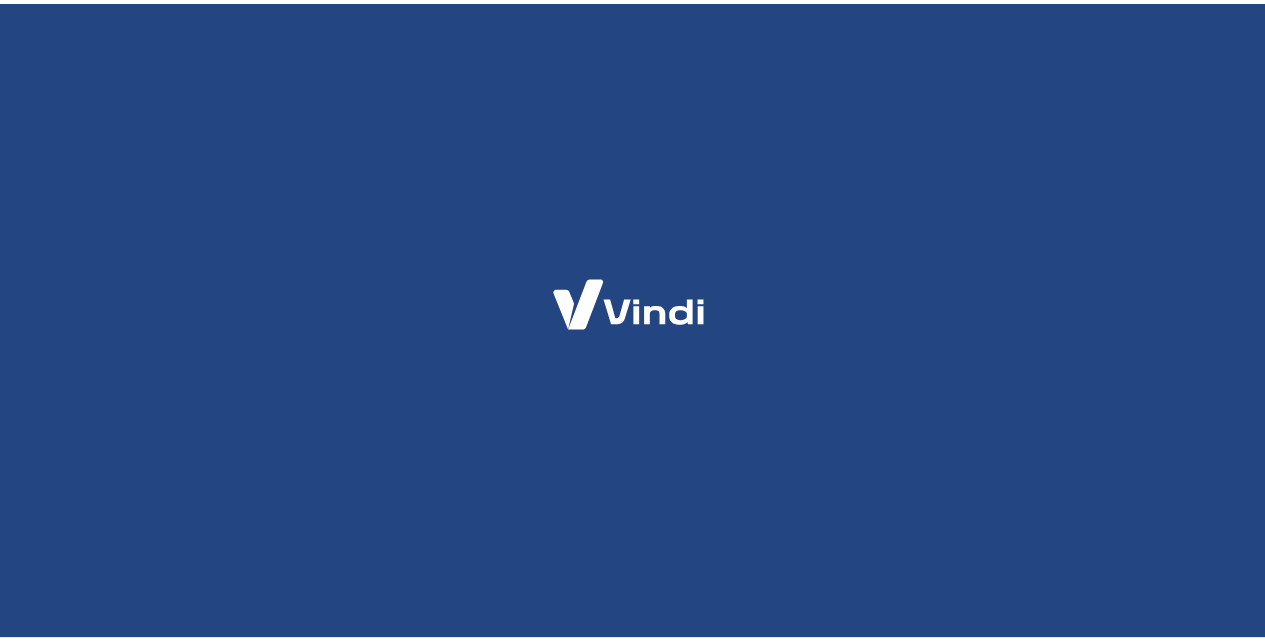 scroll, scrollTop: 0, scrollLeft: 0, axis: both 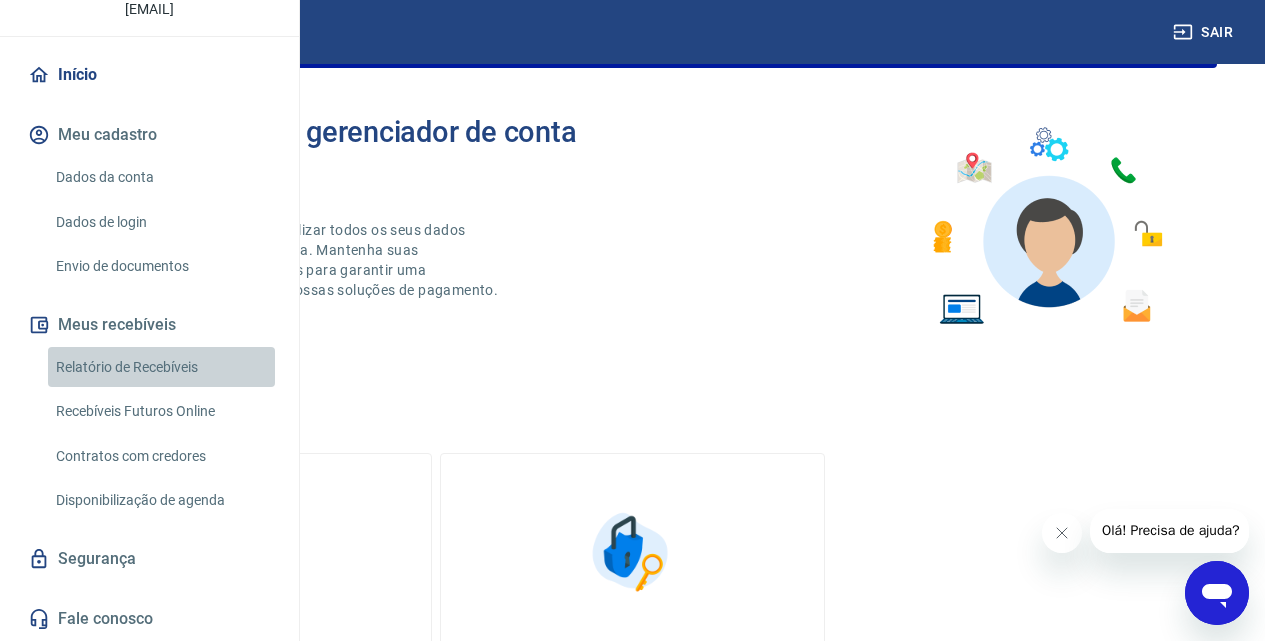 click on "Relatório de Recebíveis" at bounding box center (161, 367) 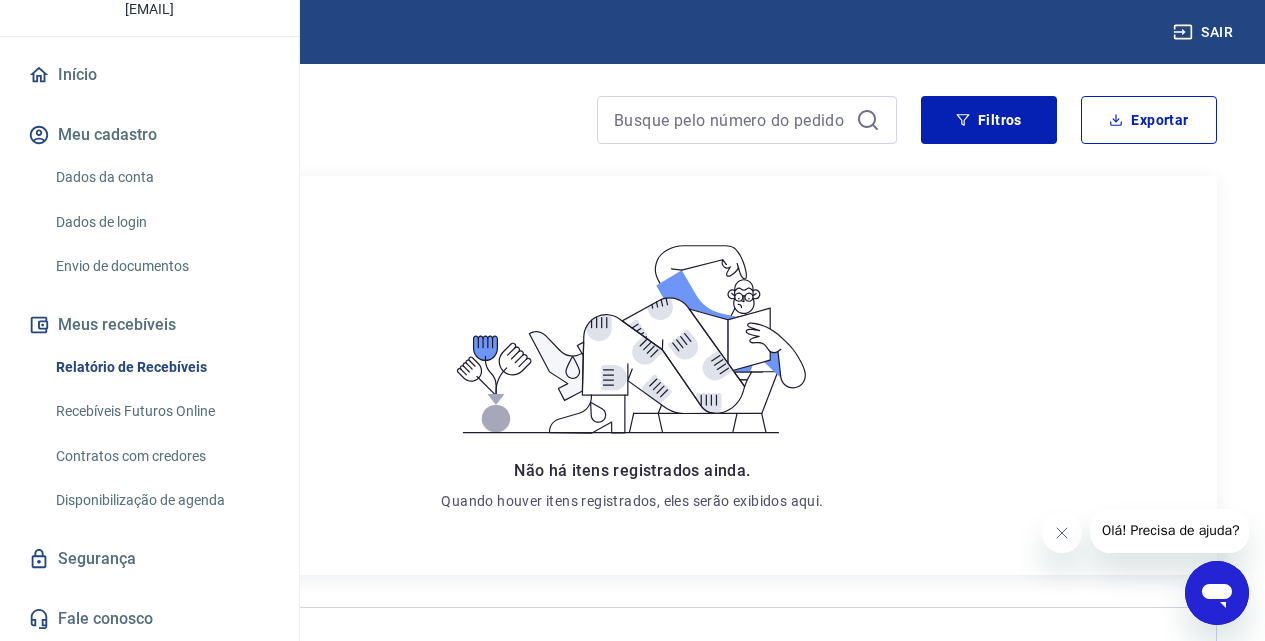 scroll, scrollTop: 200, scrollLeft: 0, axis: vertical 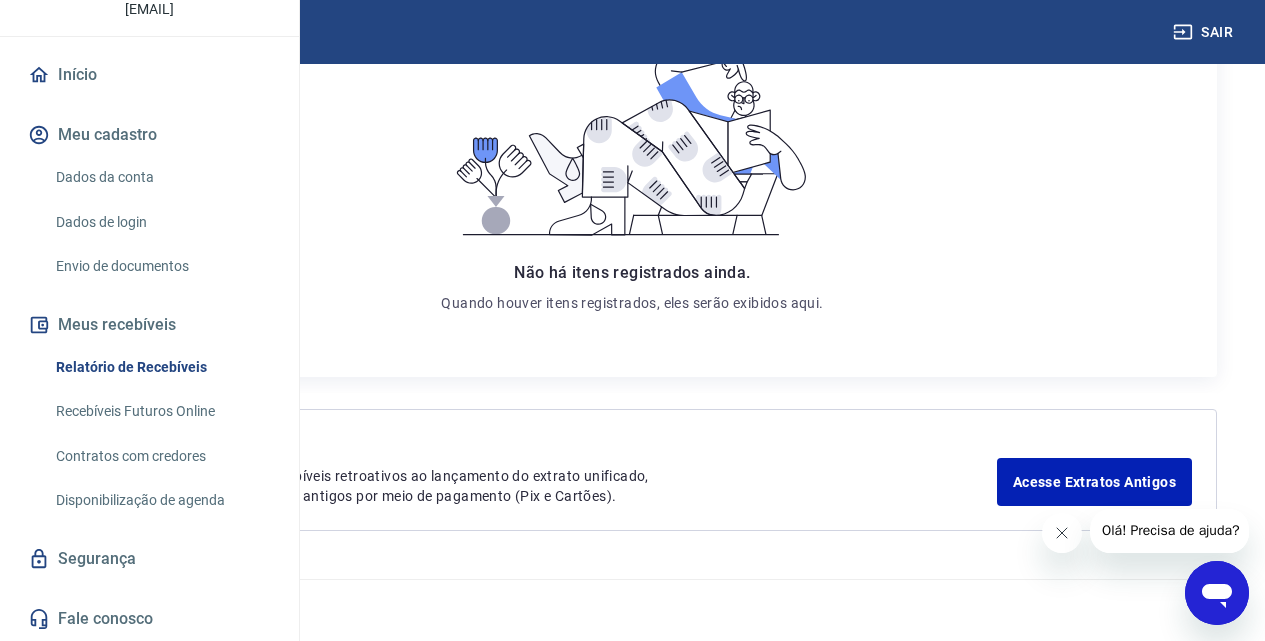 click 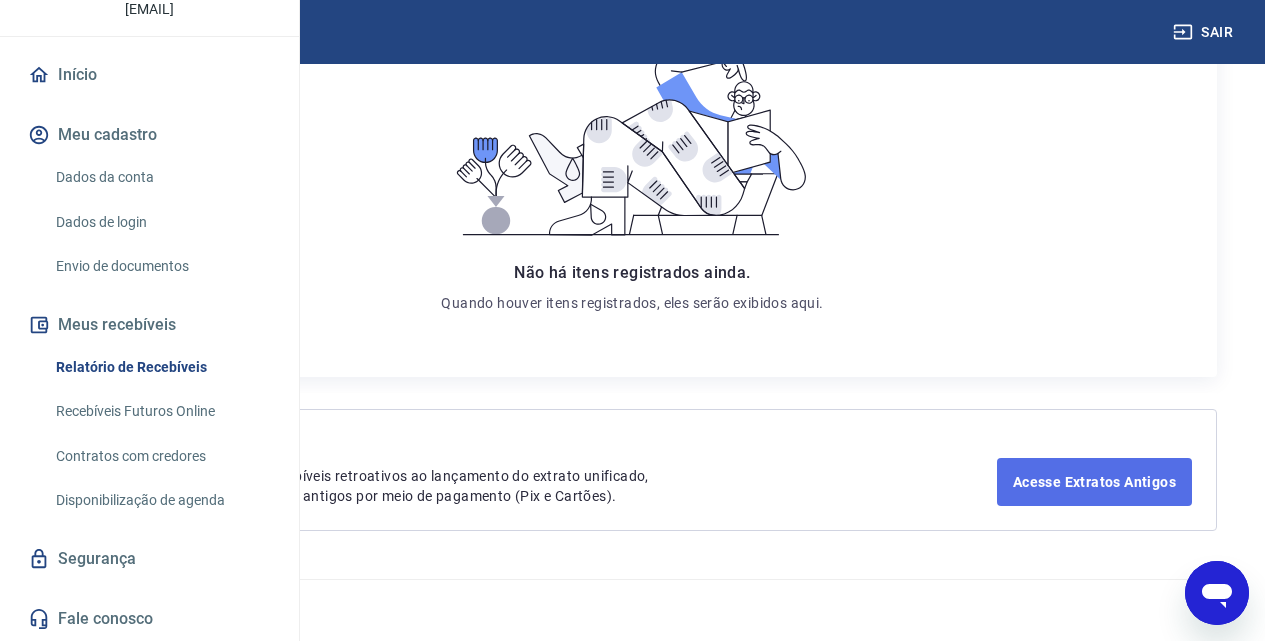 click on "Acesse Extratos Antigos" at bounding box center (1094, 482) 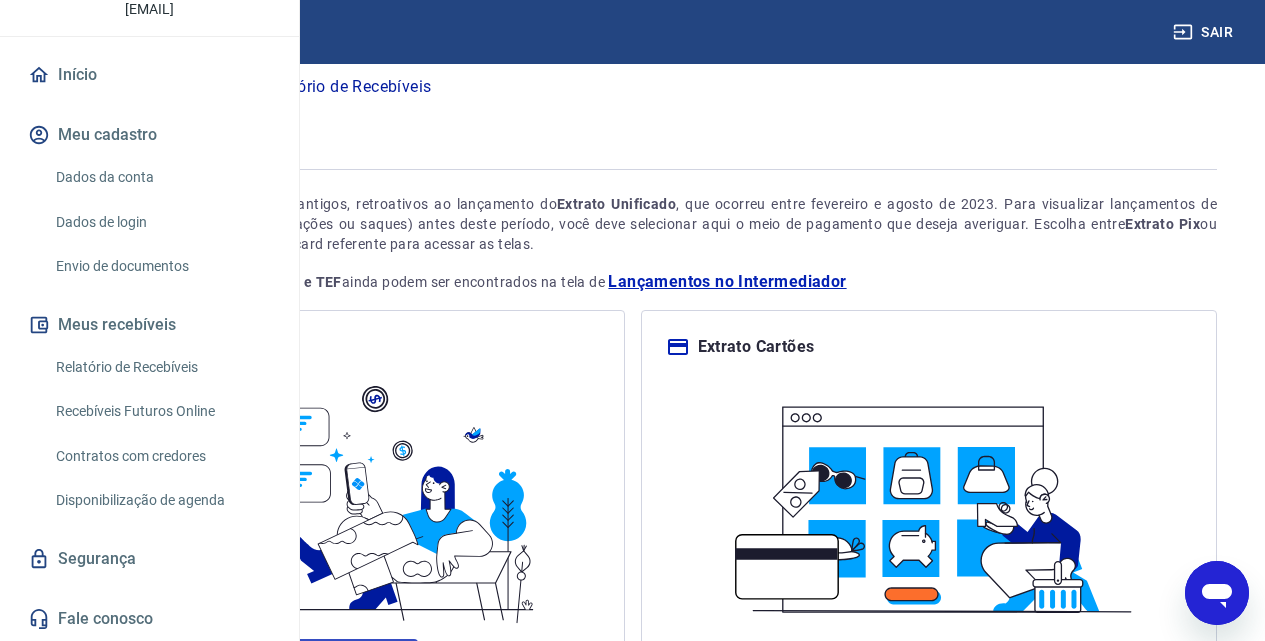 scroll, scrollTop: 189, scrollLeft: 0, axis: vertical 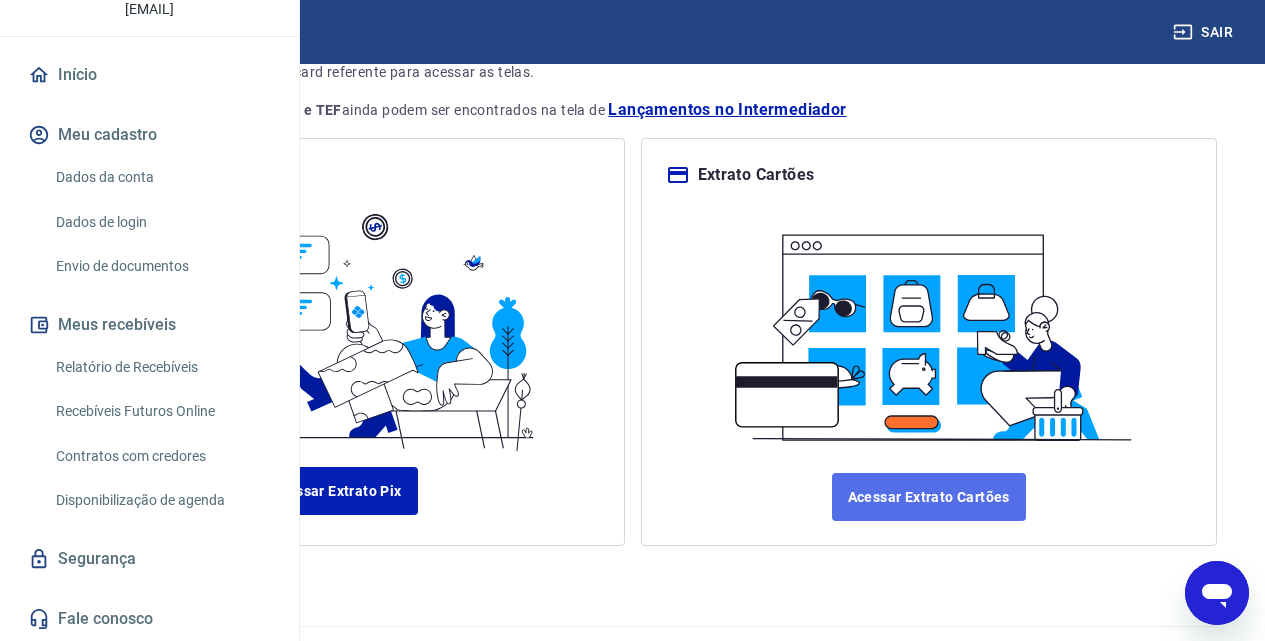 click on "Acessar Extrato Cartões" at bounding box center (929, 497) 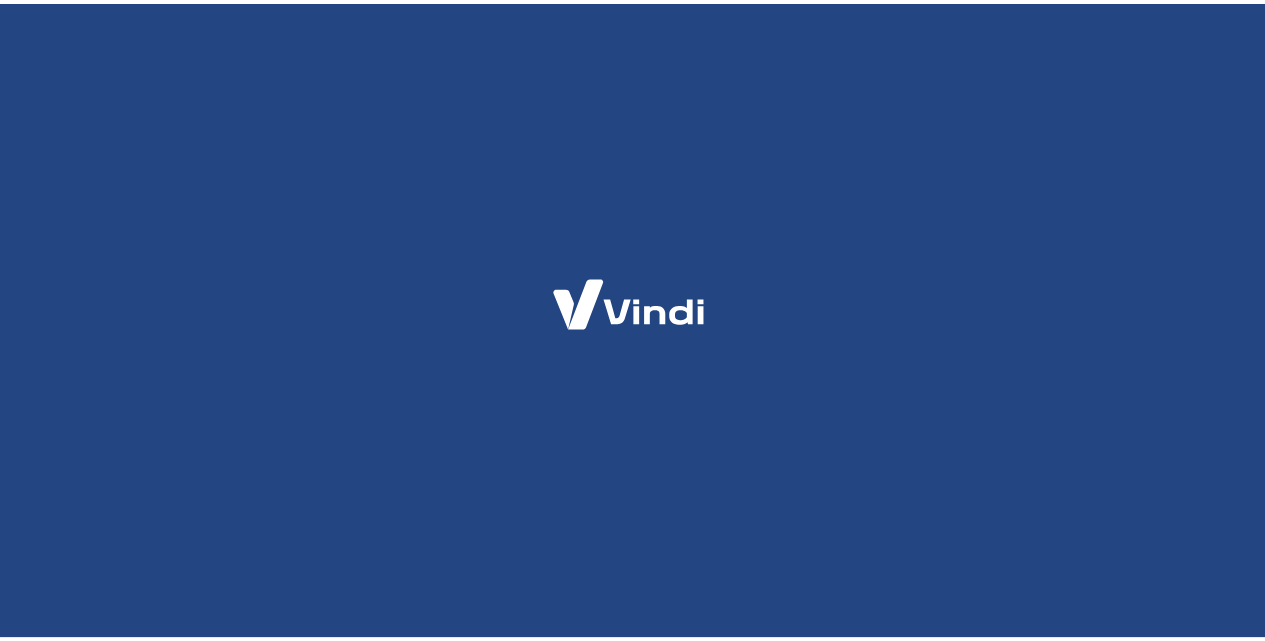 scroll, scrollTop: 0, scrollLeft: 0, axis: both 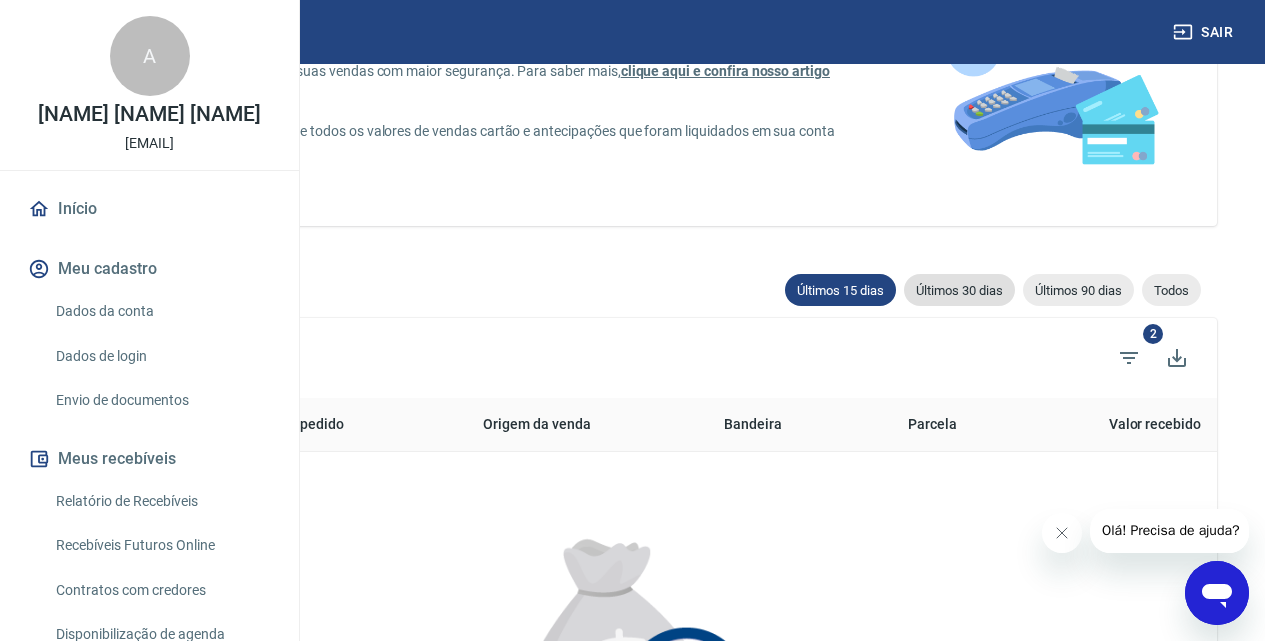 click on "Últimos 30 dias" at bounding box center [959, 290] 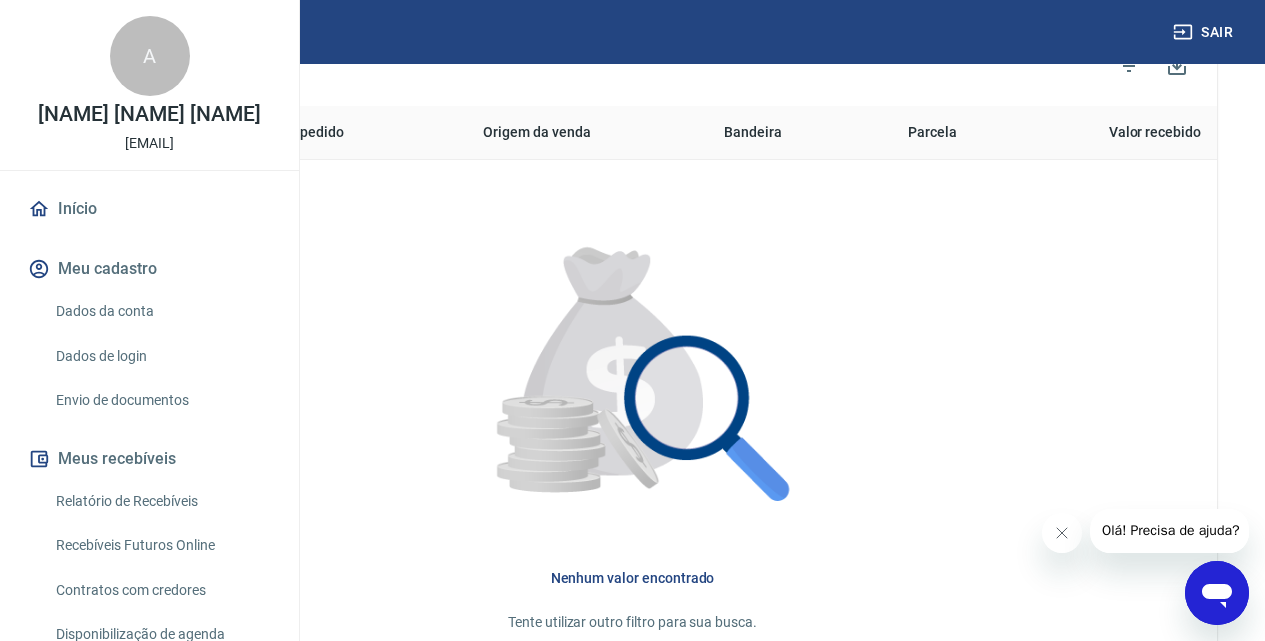 scroll, scrollTop: 500, scrollLeft: 0, axis: vertical 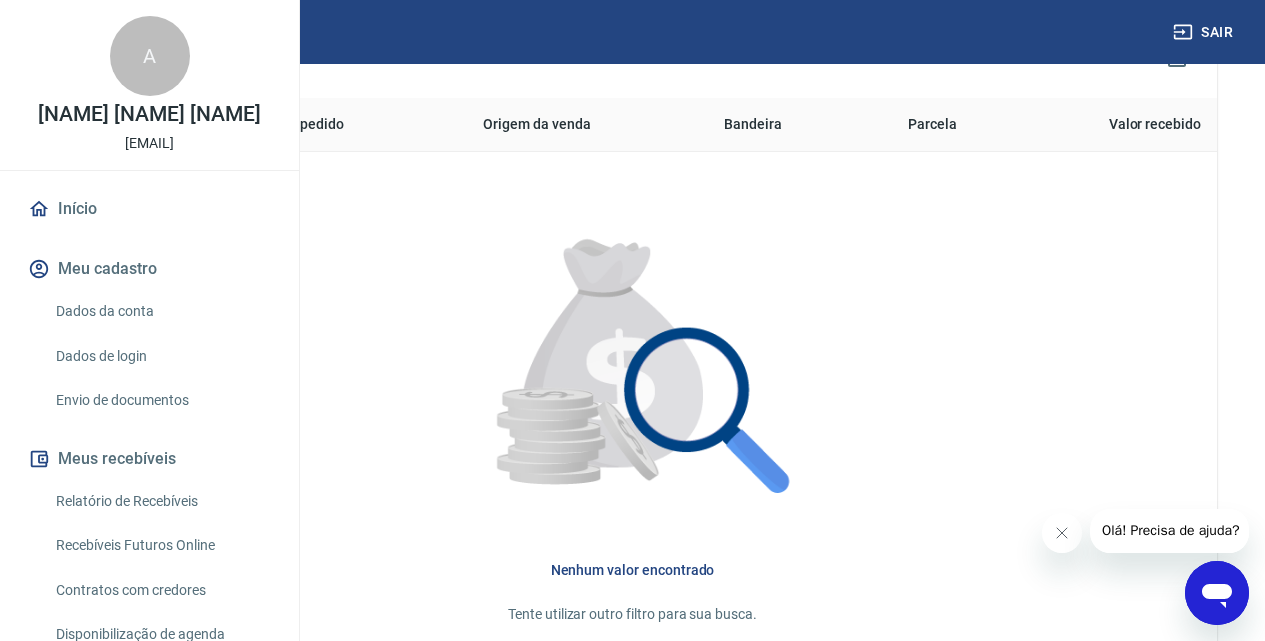 click on "A" at bounding box center (150, 56) 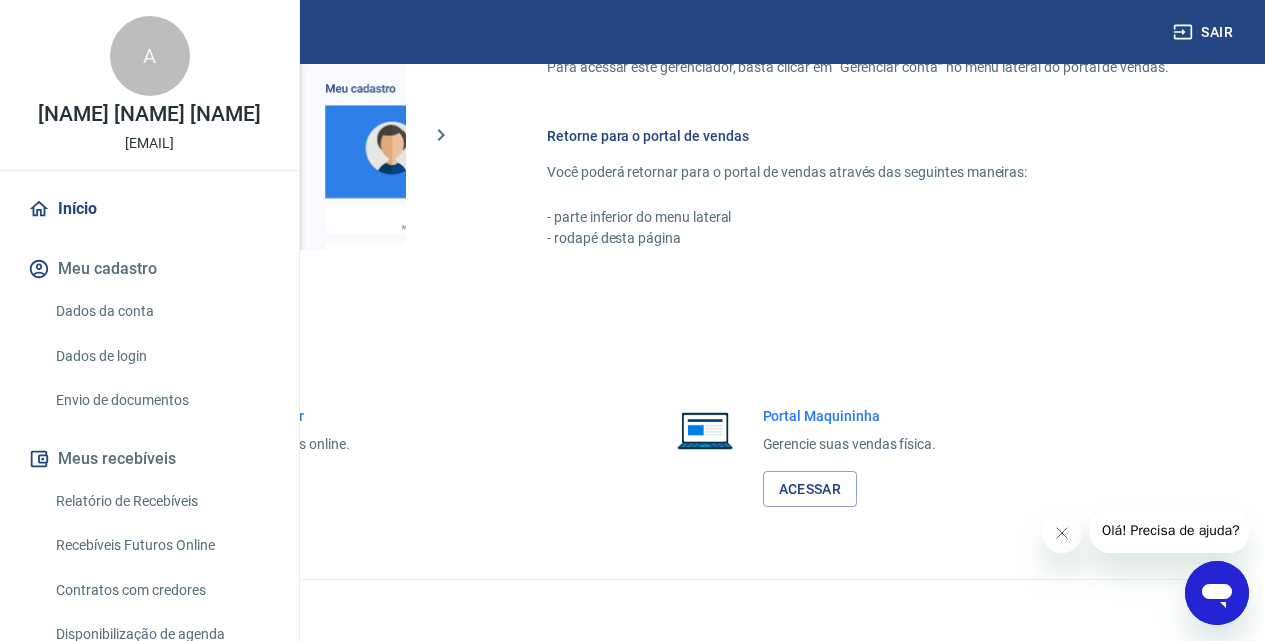 scroll, scrollTop: 1387, scrollLeft: 0, axis: vertical 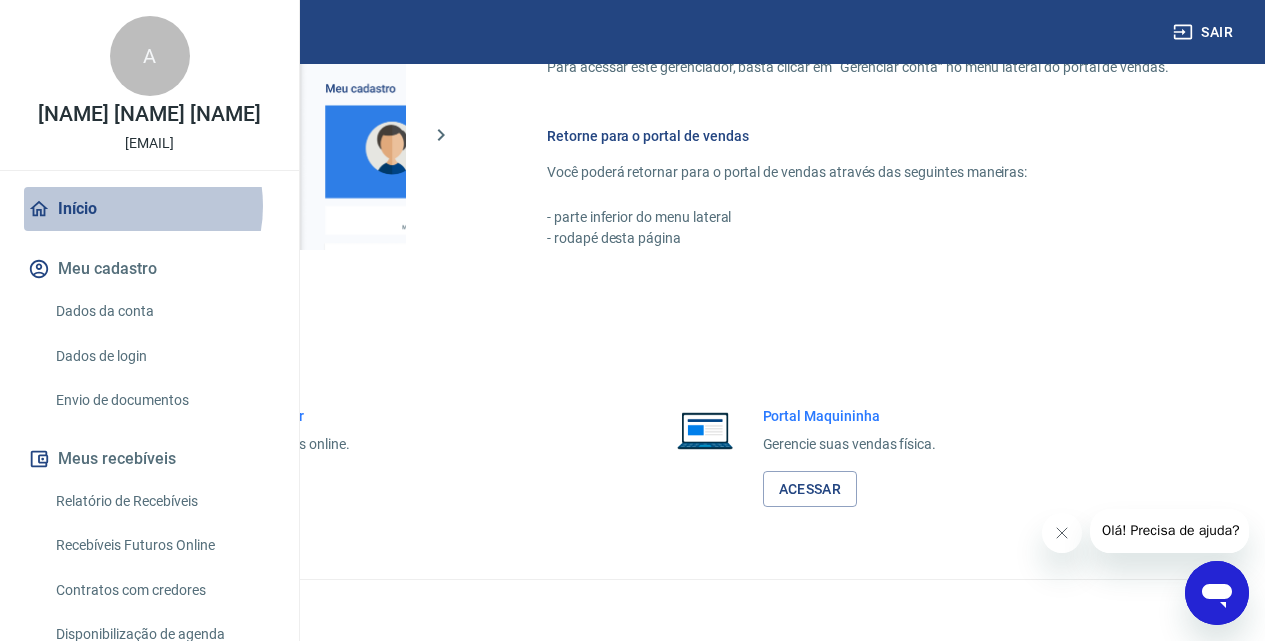 click on "Início" at bounding box center [149, 209] 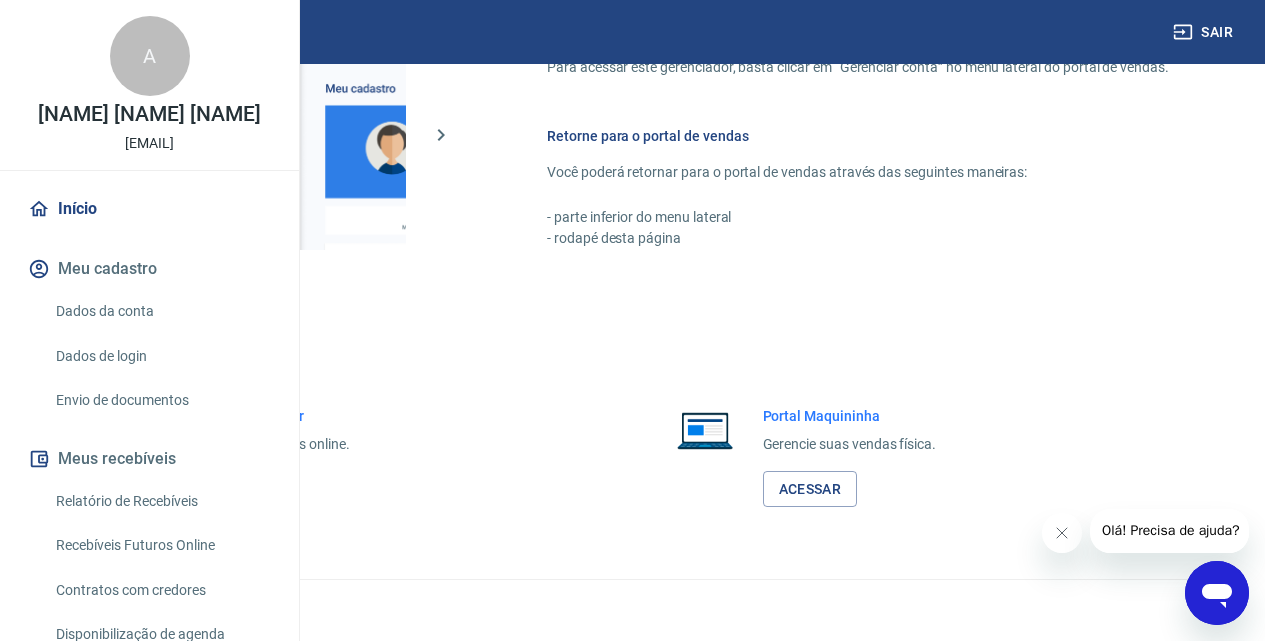 scroll, scrollTop: 1387, scrollLeft: 0, axis: vertical 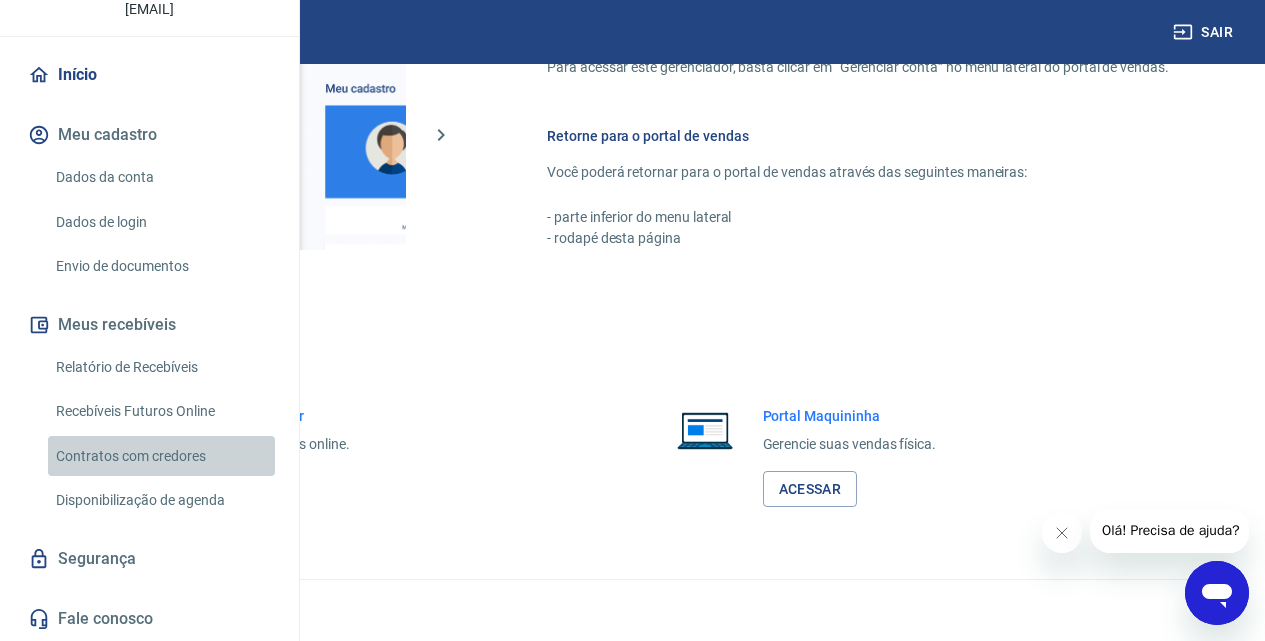 click on "Contratos com credores" at bounding box center [161, 456] 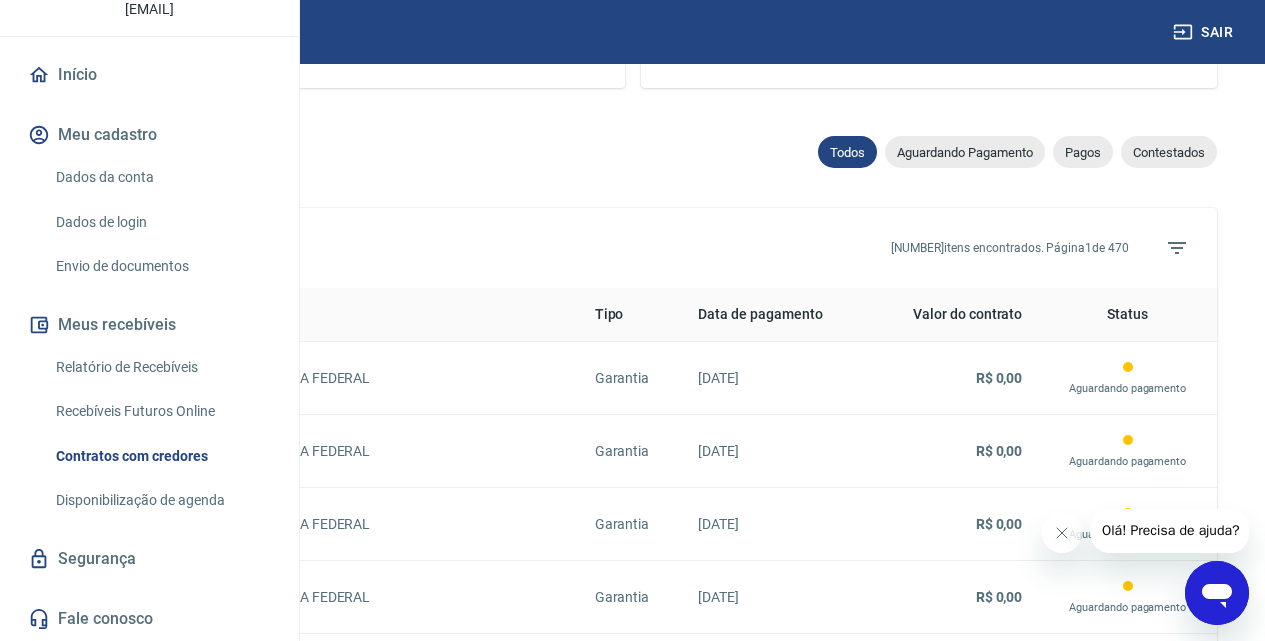 scroll, scrollTop: 633, scrollLeft: 0, axis: vertical 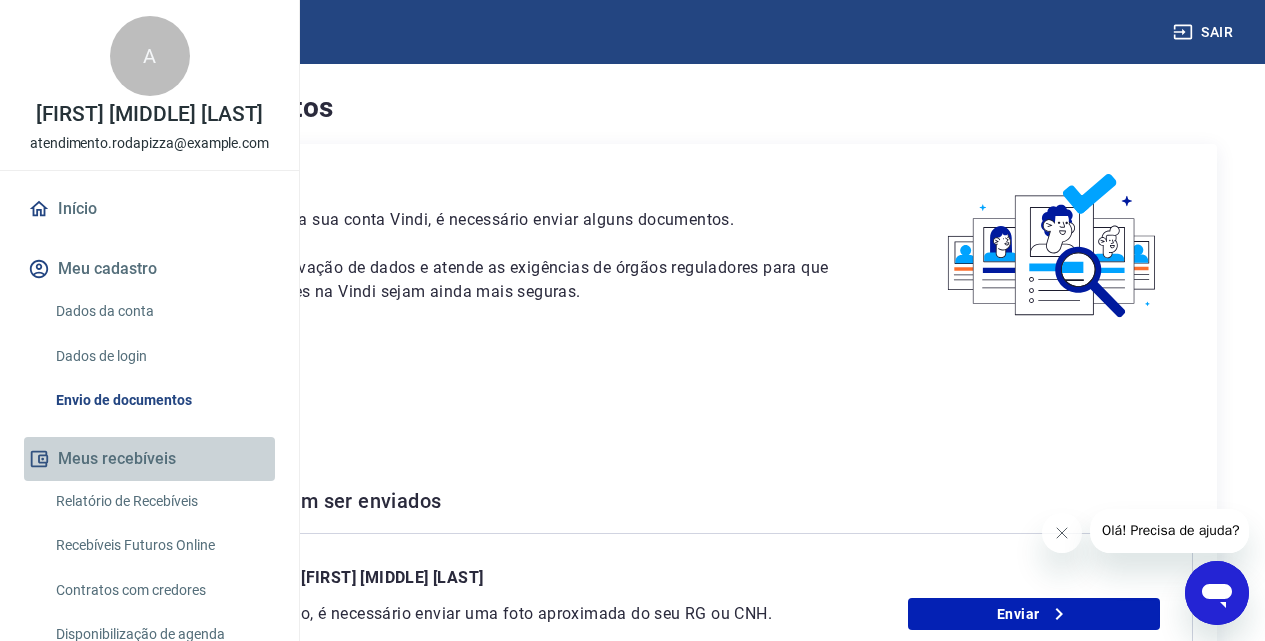 click on "Meus recebíveis" at bounding box center [149, 459] 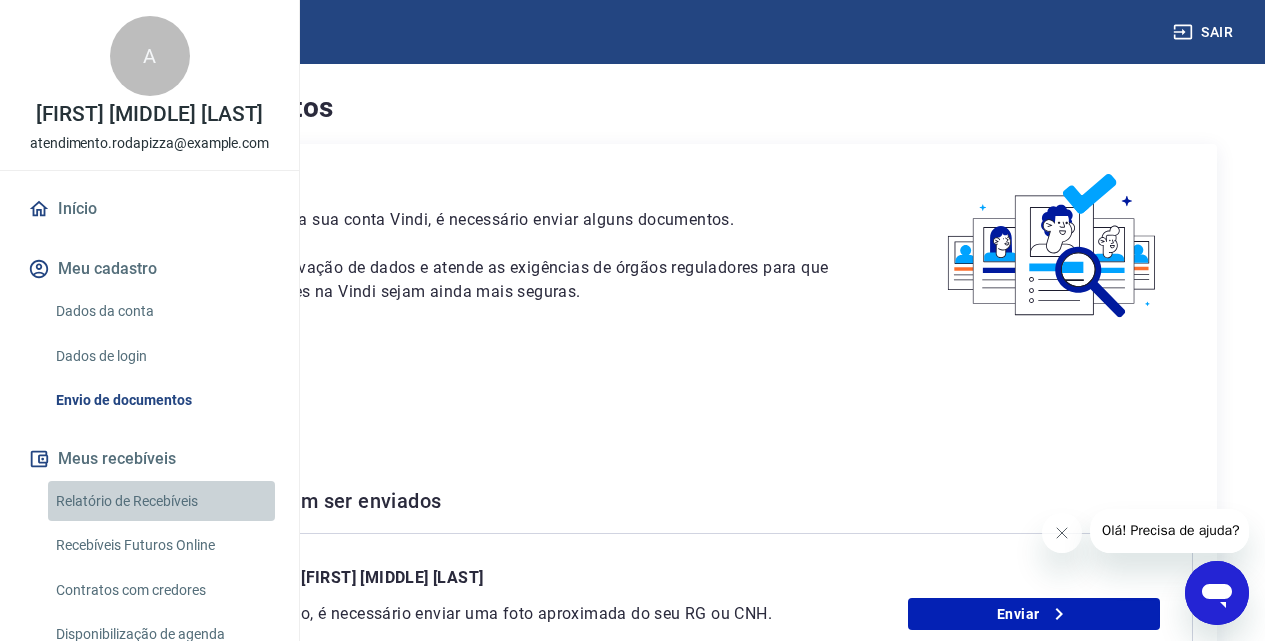 click on "Relatório de Recebíveis" at bounding box center (161, 501) 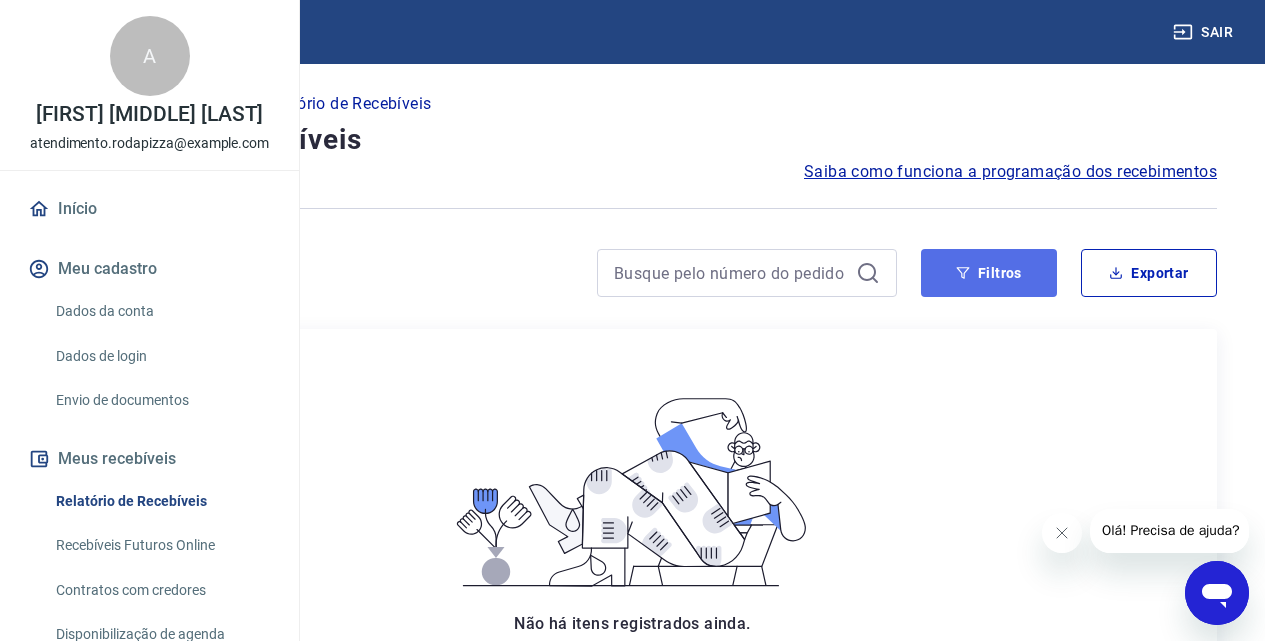 click on "Filtros" at bounding box center (989, 273) 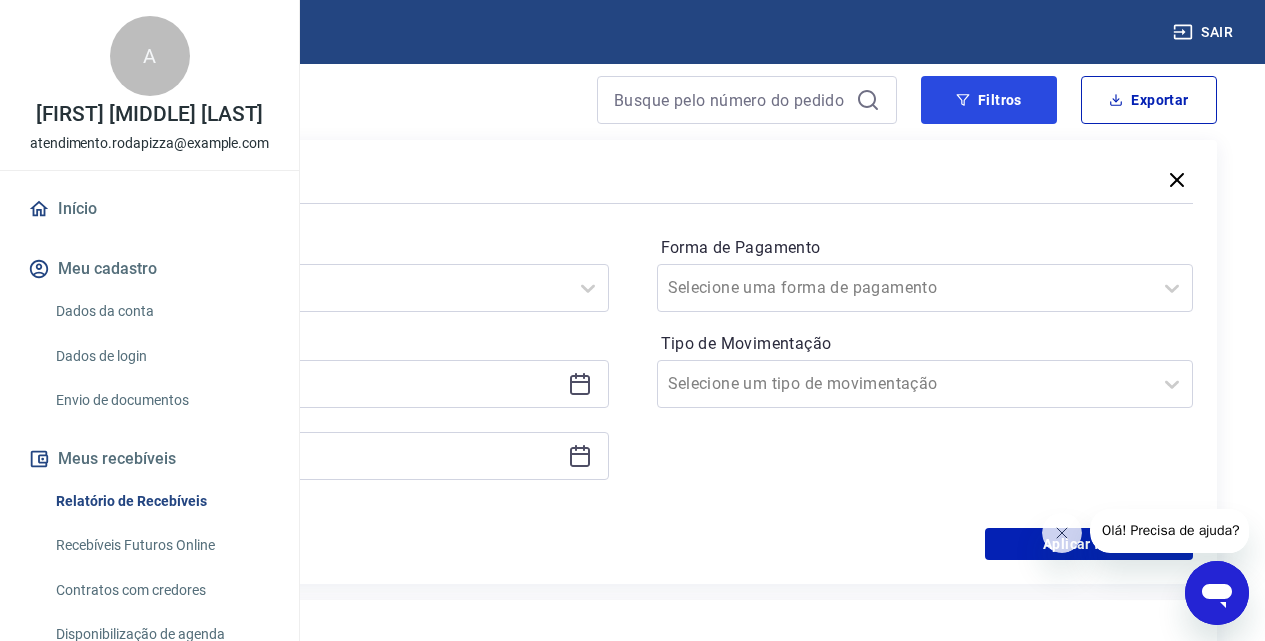 scroll, scrollTop: 200, scrollLeft: 0, axis: vertical 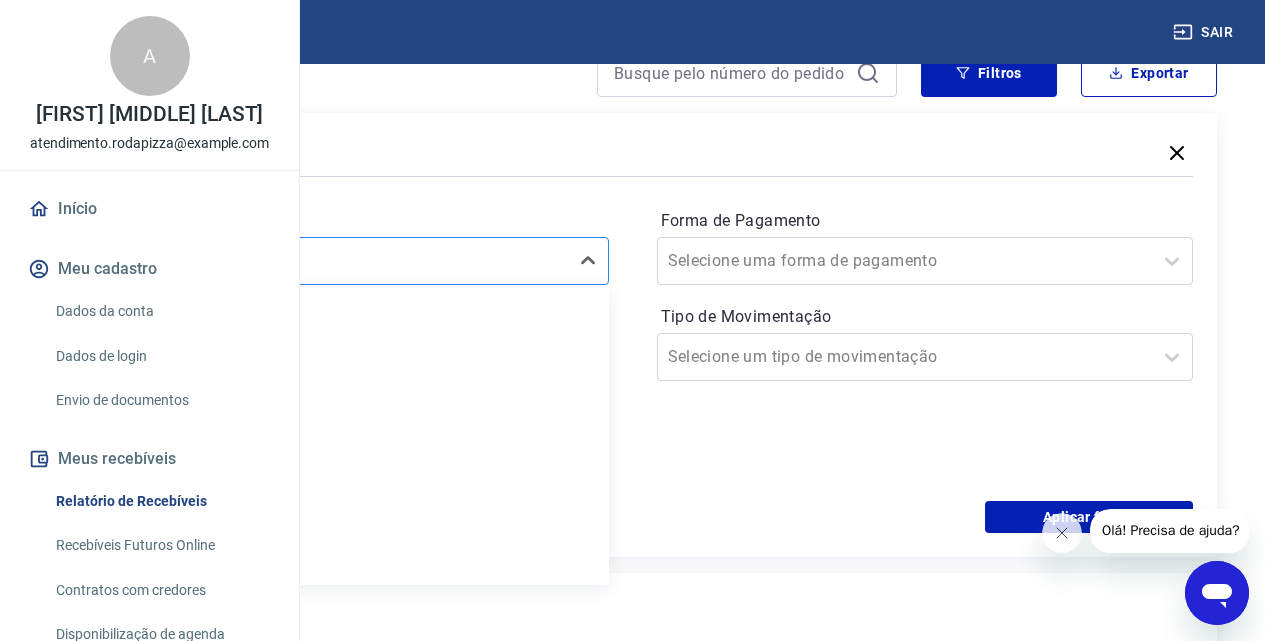click on "Selecione um período" at bounding box center (320, 261) 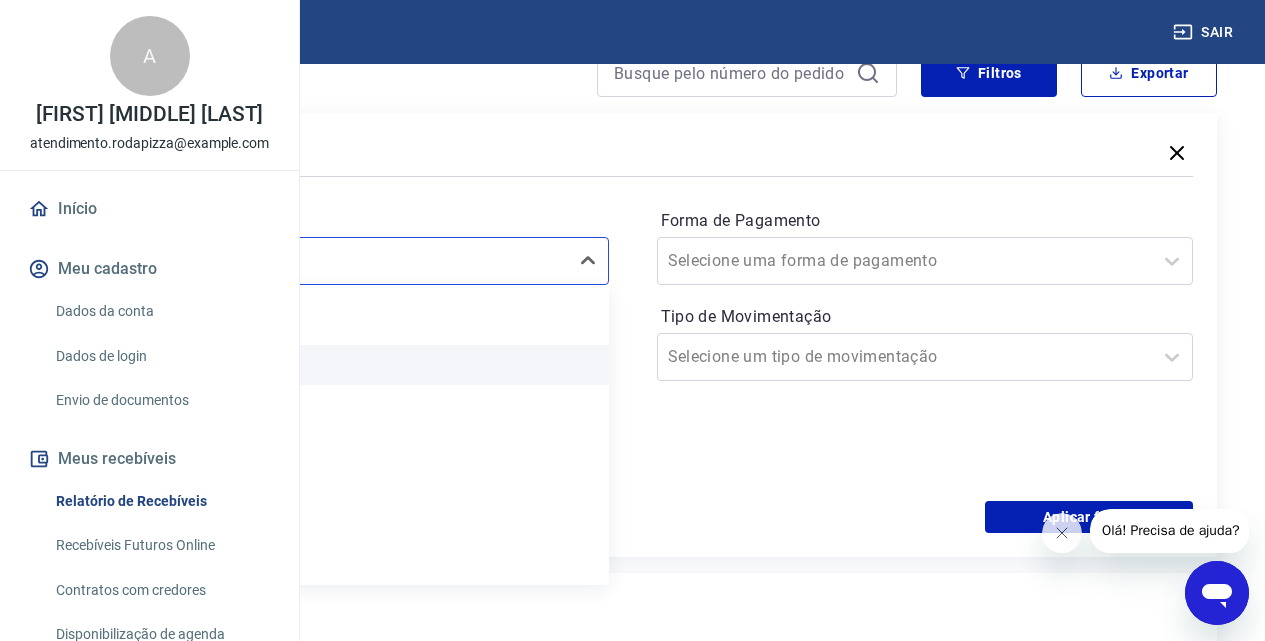 click on "Hoje" at bounding box center [340, 365] 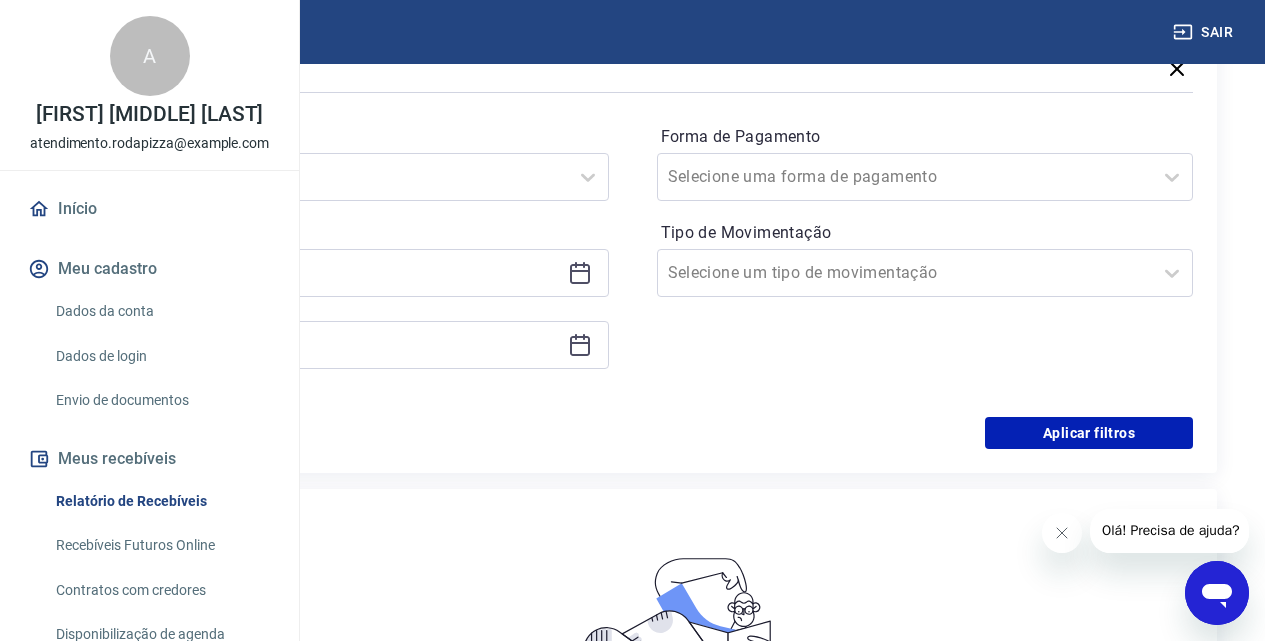 scroll, scrollTop: 400, scrollLeft: 0, axis: vertical 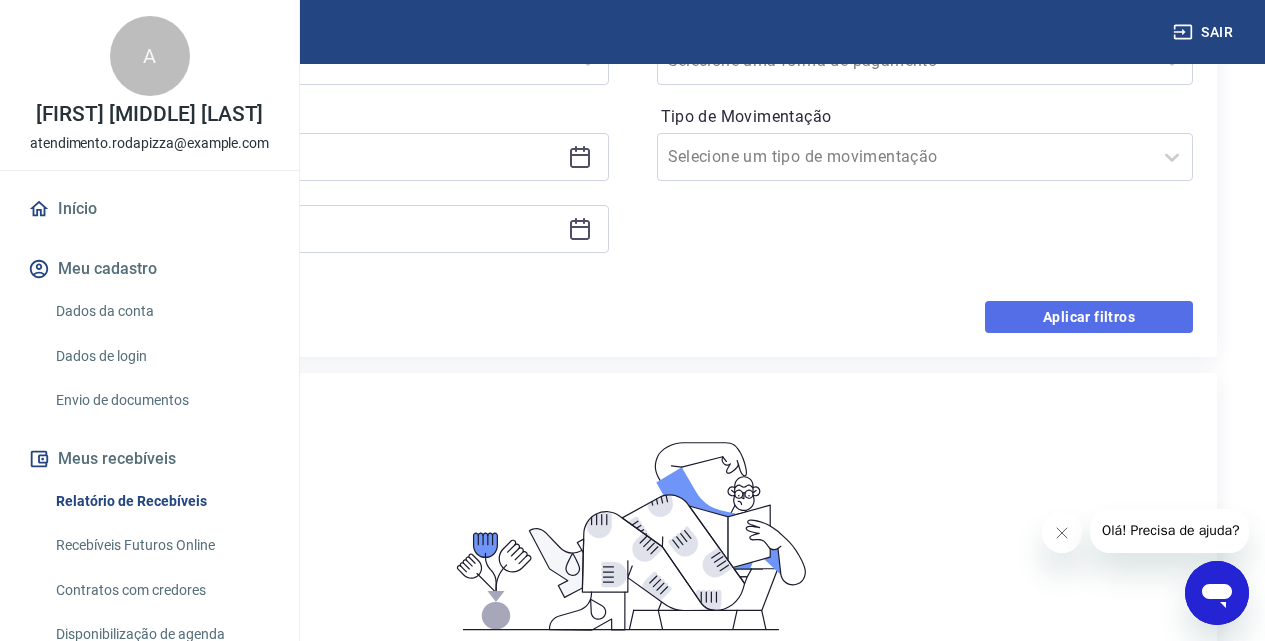 click on "Aplicar filtros" at bounding box center (1089, 317) 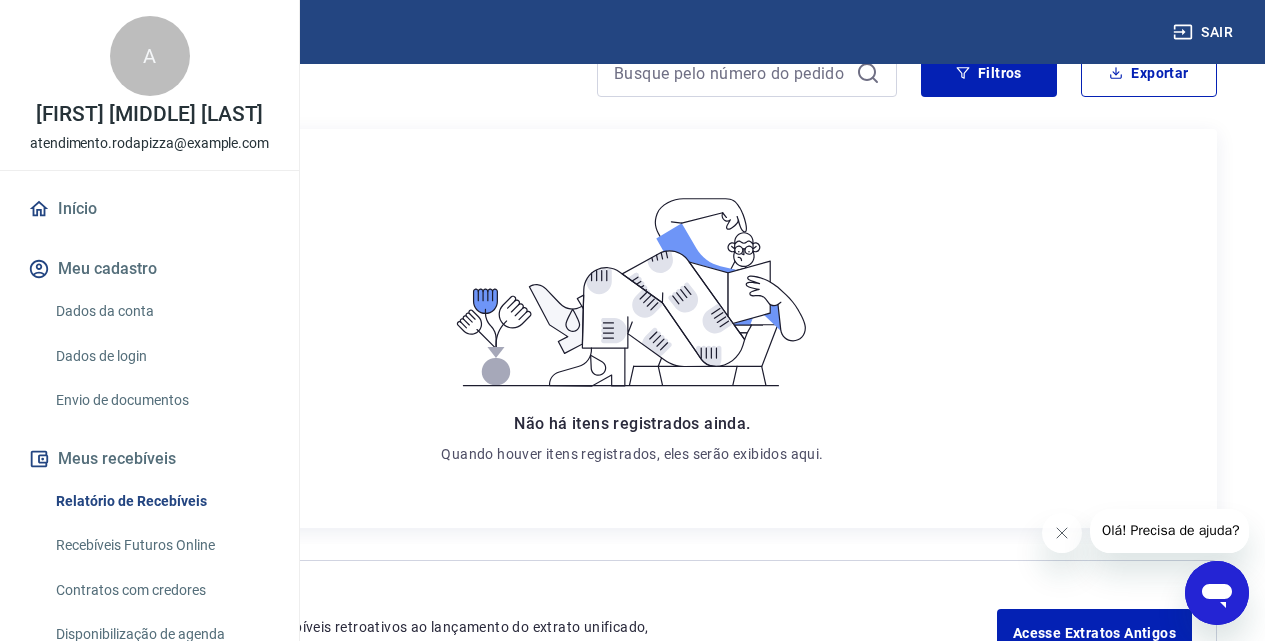 scroll, scrollTop: 352, scrollLeft: 0, axis: vertical 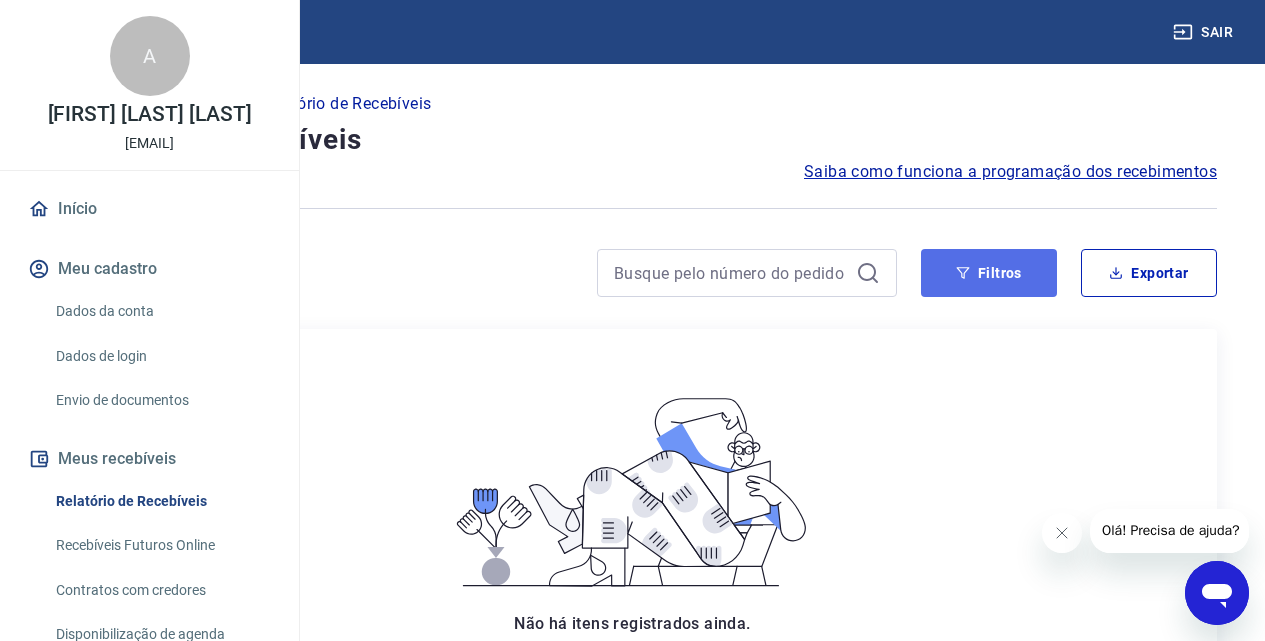 click on "Filtros" at bounding box center [989, 273] 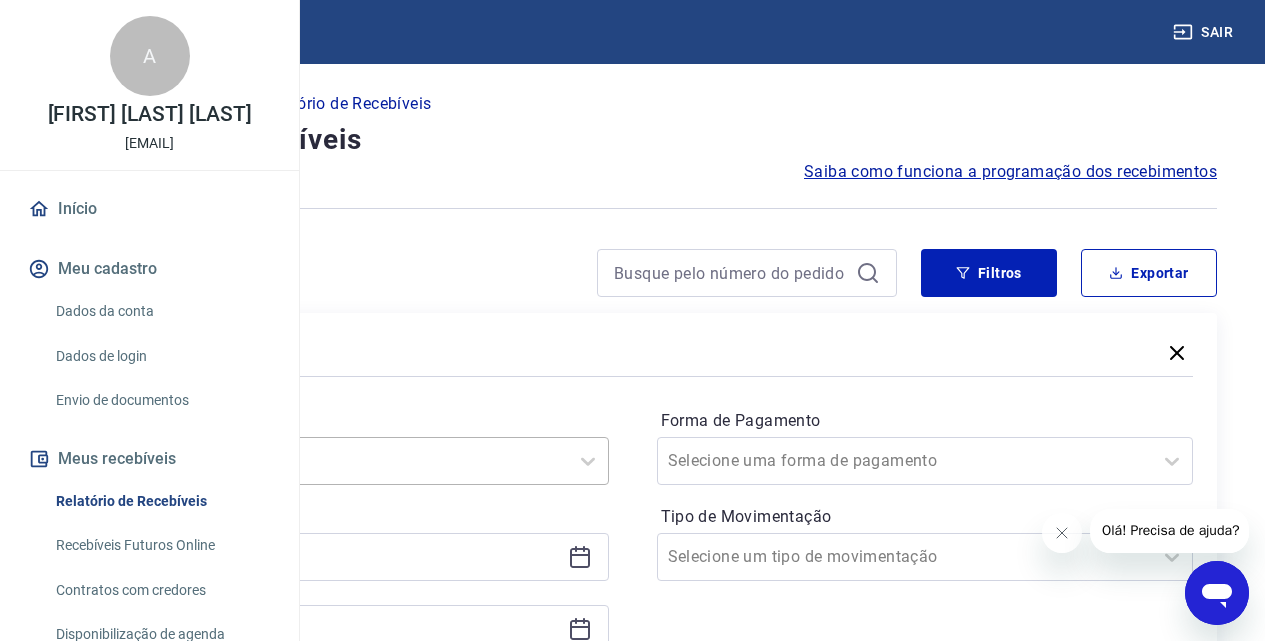 click on "Selecione um período" at bounding box center [340, 461] 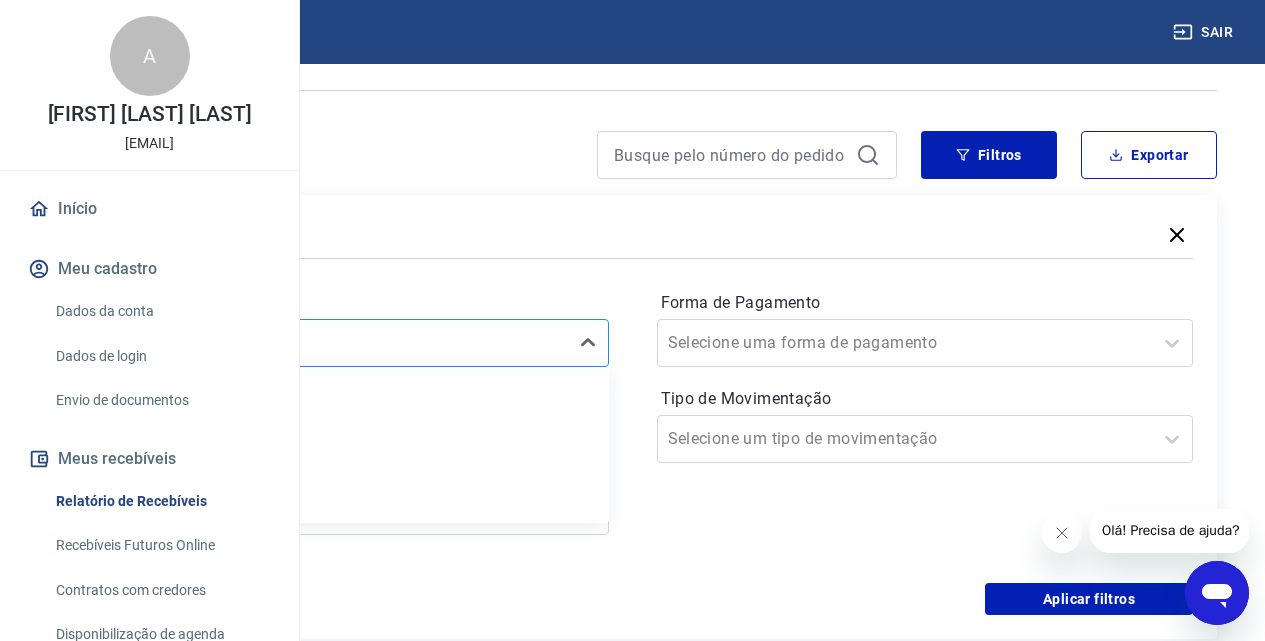 scroll, scrollTop: 144, scrollLeft: 0, axis: vertical 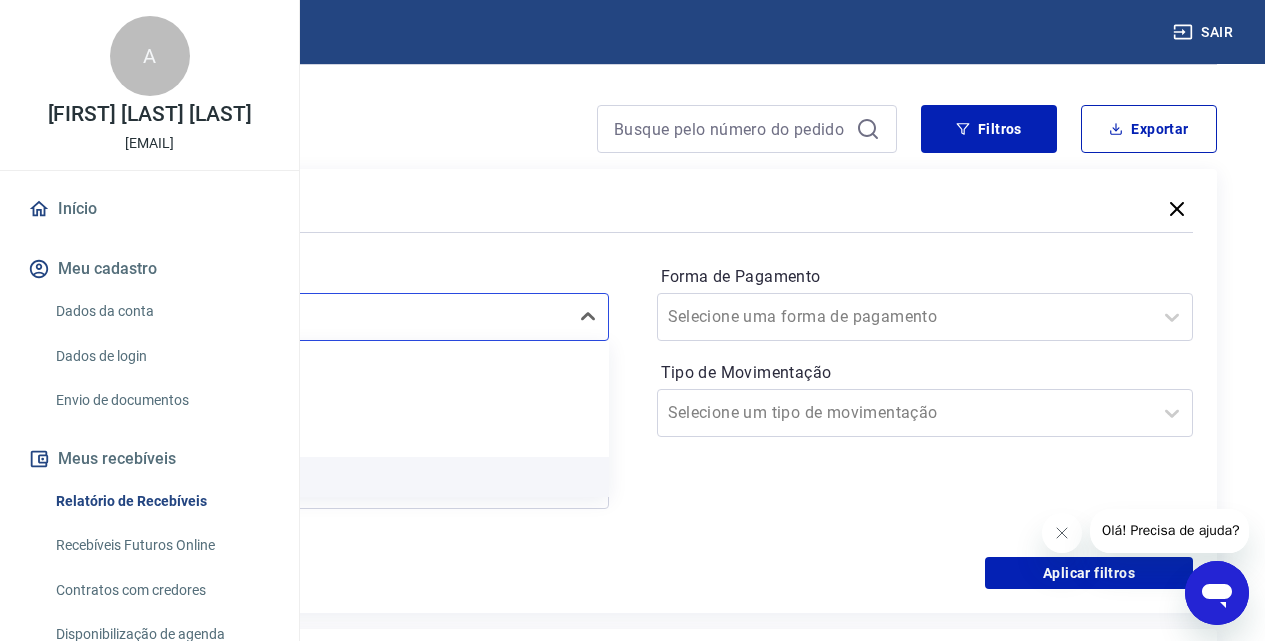 click on "Últimos 30 dias" at bounding box center [340, 477] 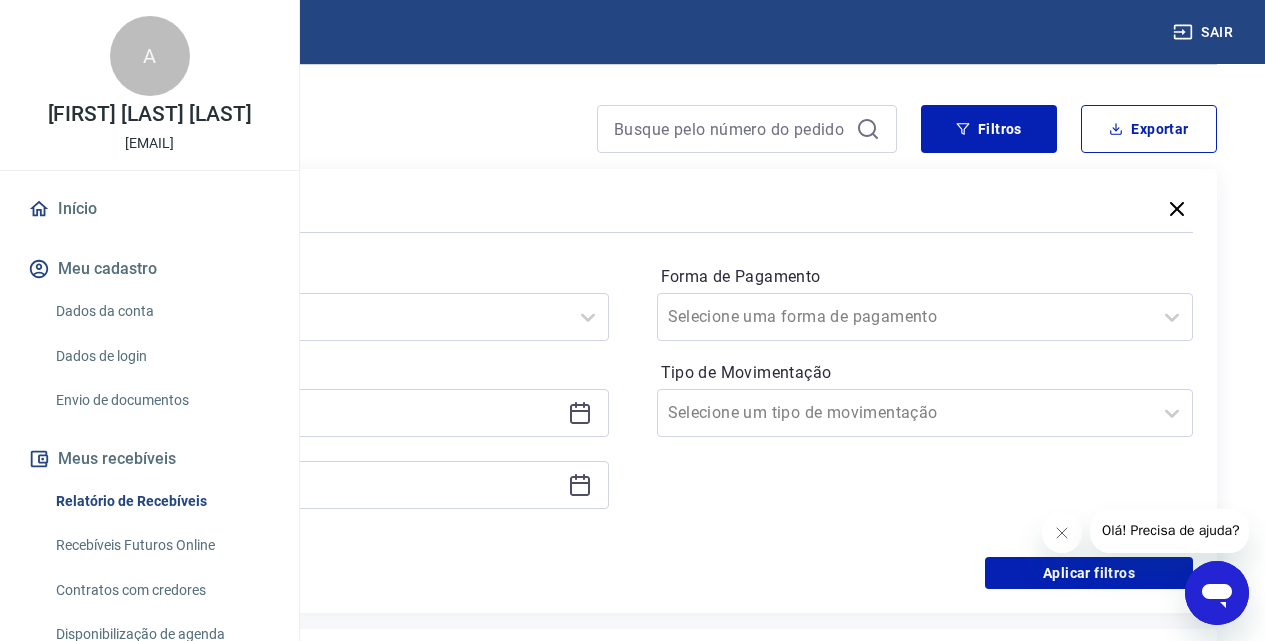 click 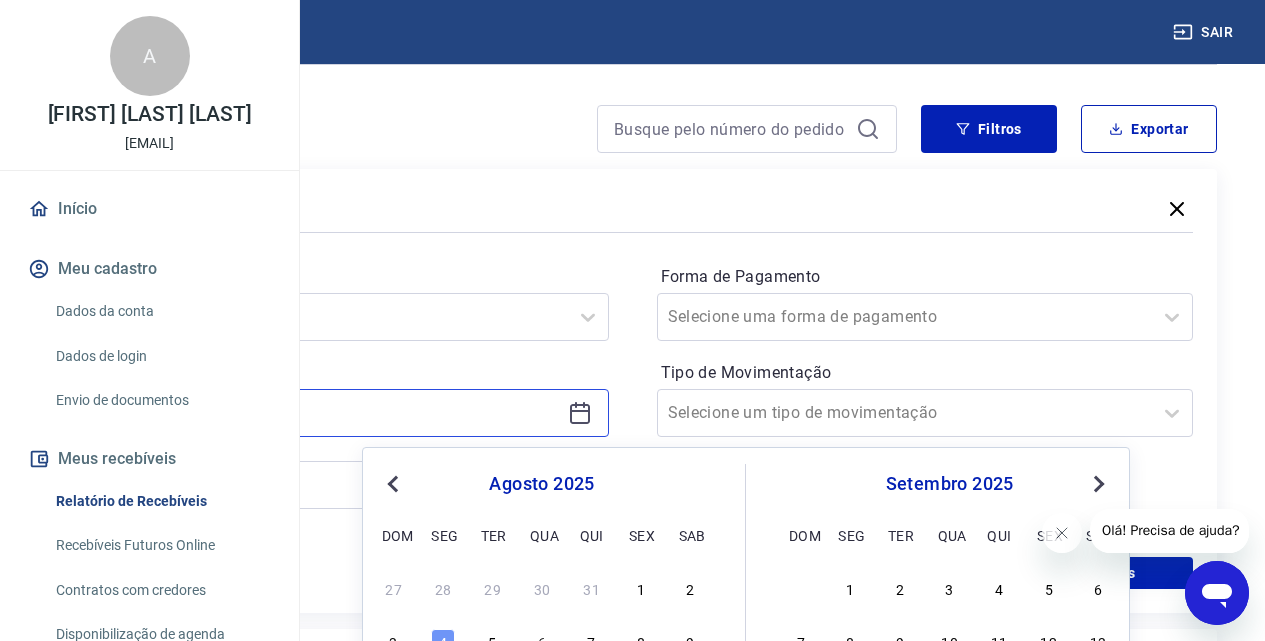 scroll, scrollTop: 244, scrollLeft: 0, axis: vertical 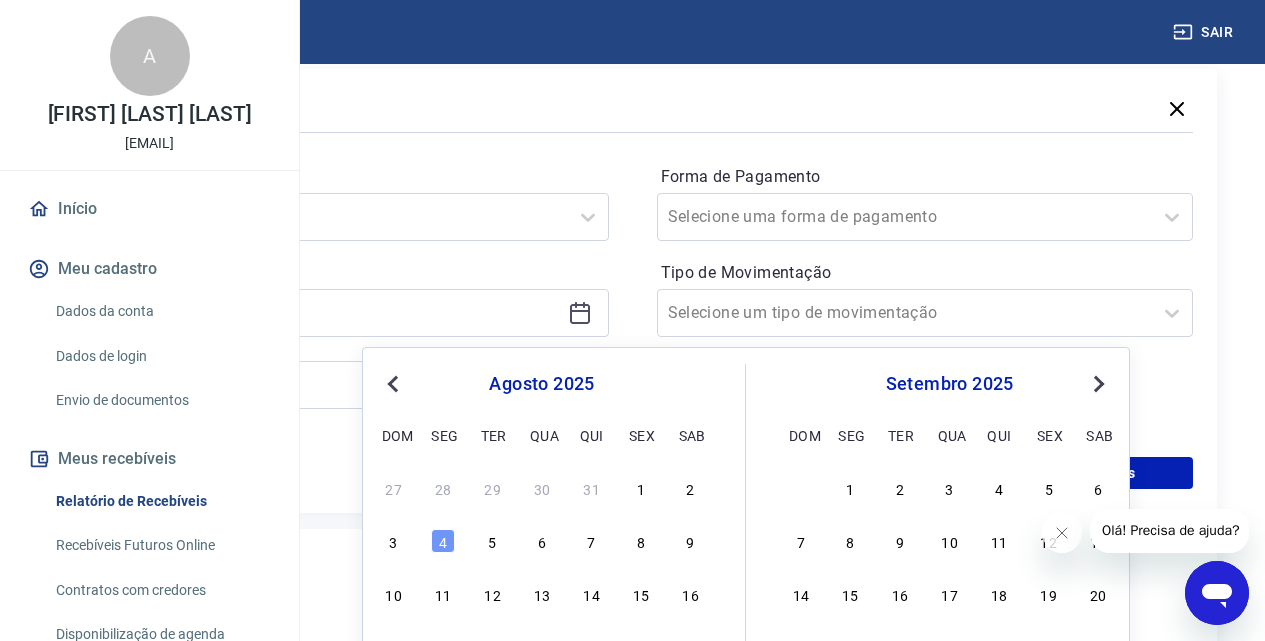 click on "Previous Month" at bounding box center [395, 383] 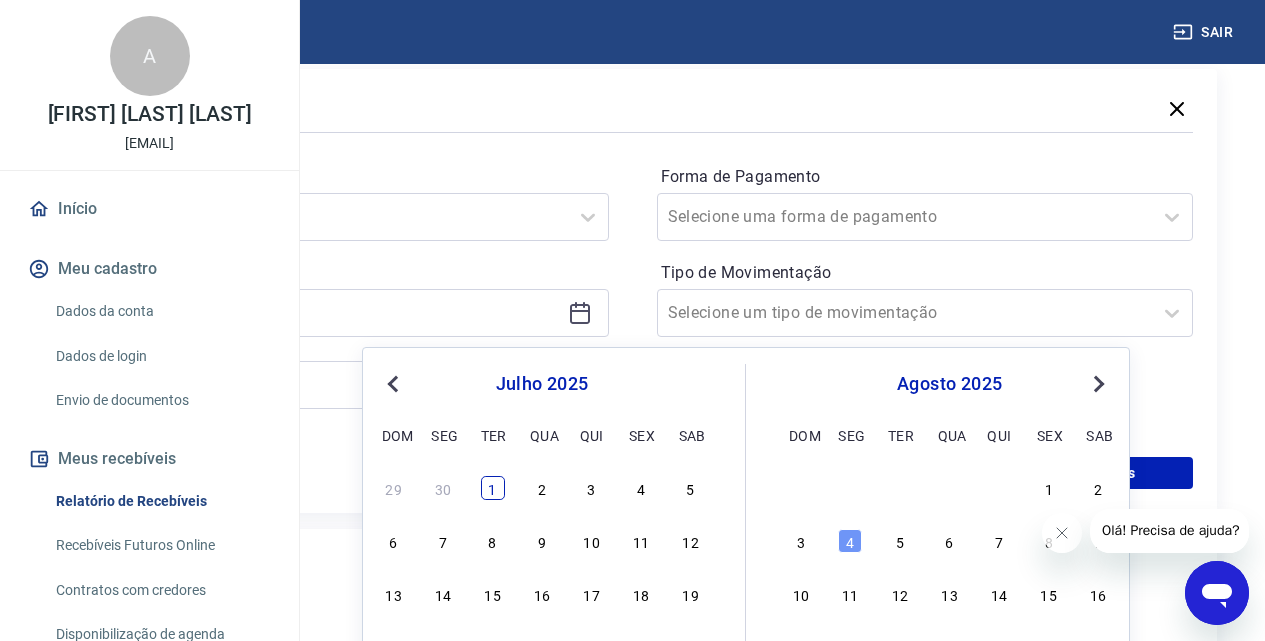 click on "1" at bounding box center (493, 488) 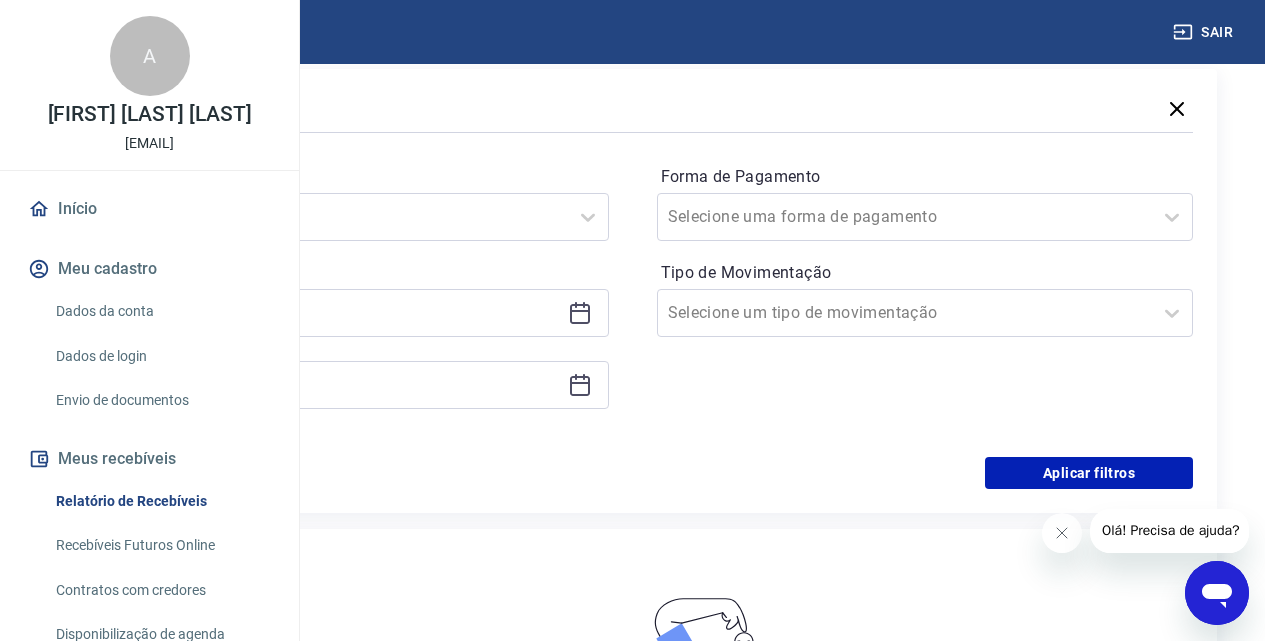 click 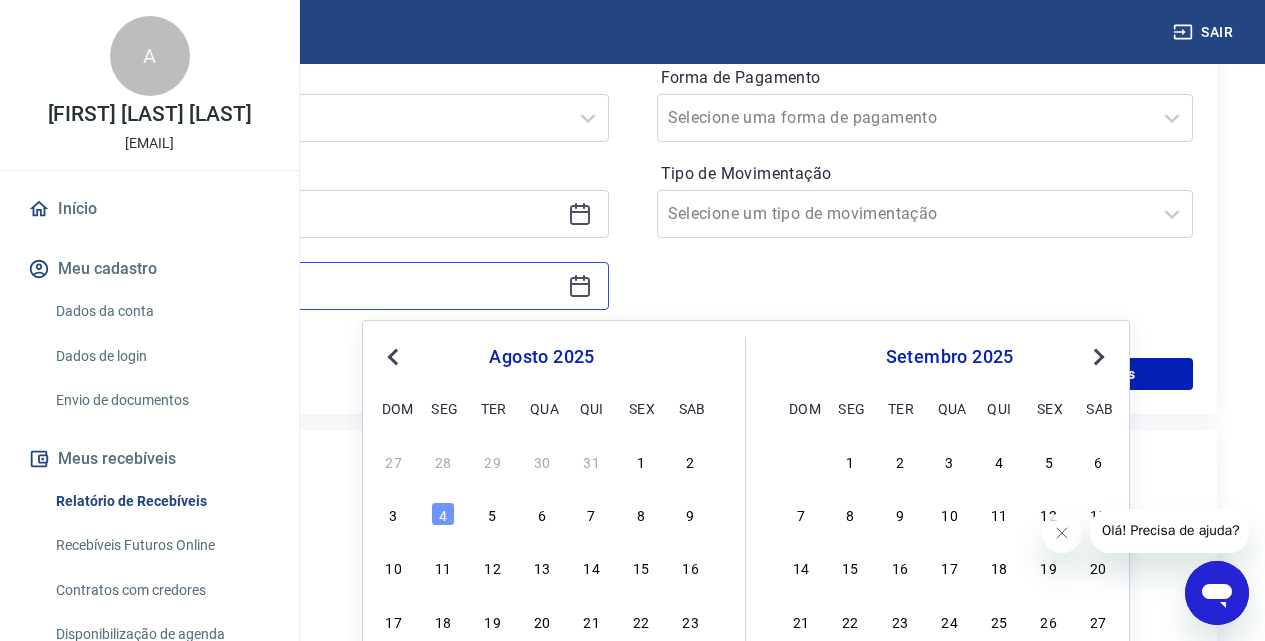 scroll, scrollTop: 344, scrollLeft: 0, axis: vertical 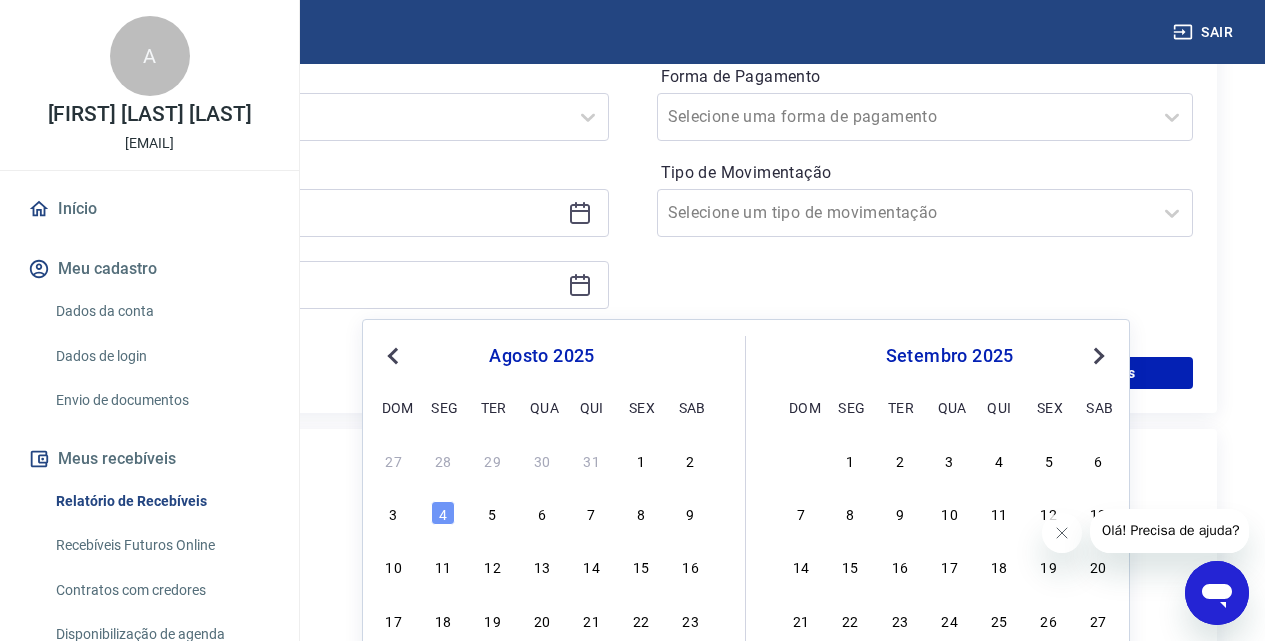 click on "27 28 29 30 31 1 2" at bounding box center [542, 459] 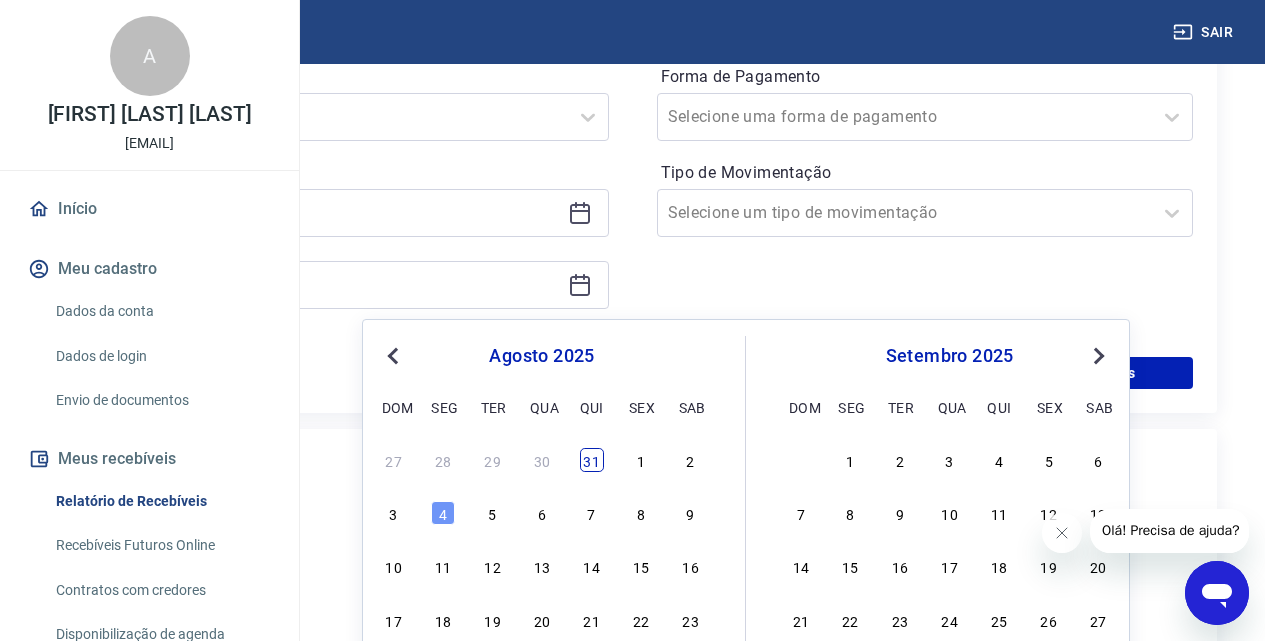click on "31" at bounding box center [592, 460] 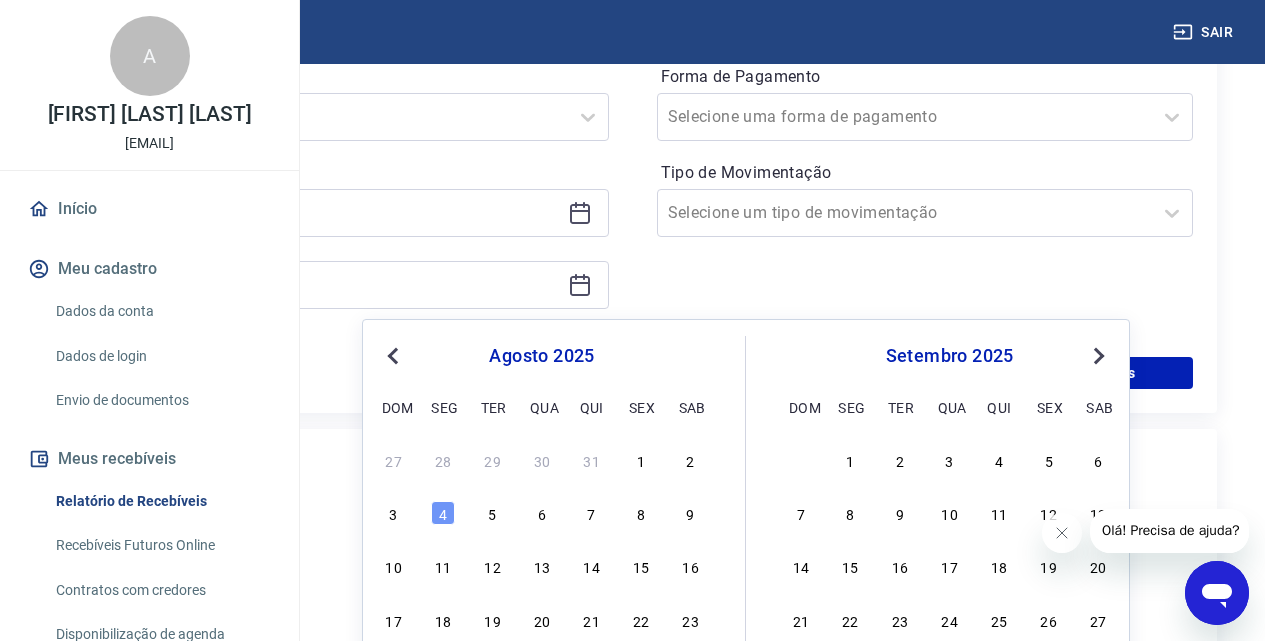 type on "31/07/2025" 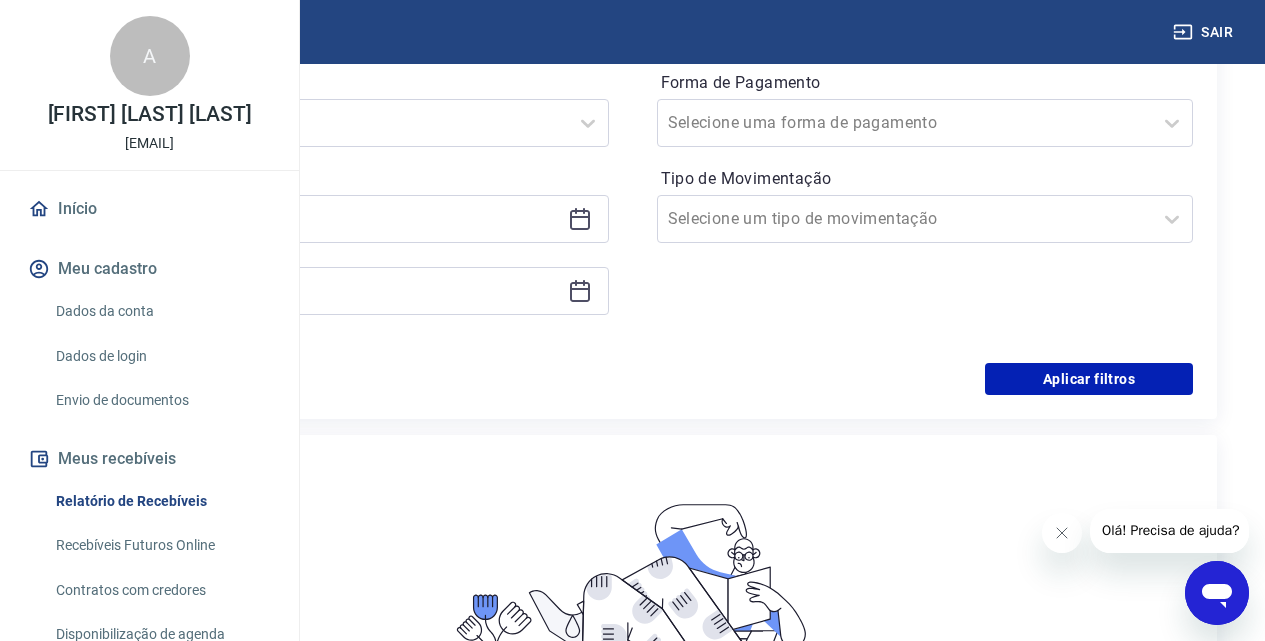 scroll, scrollTop: 244, scrollLeft: 0, axis: vertical 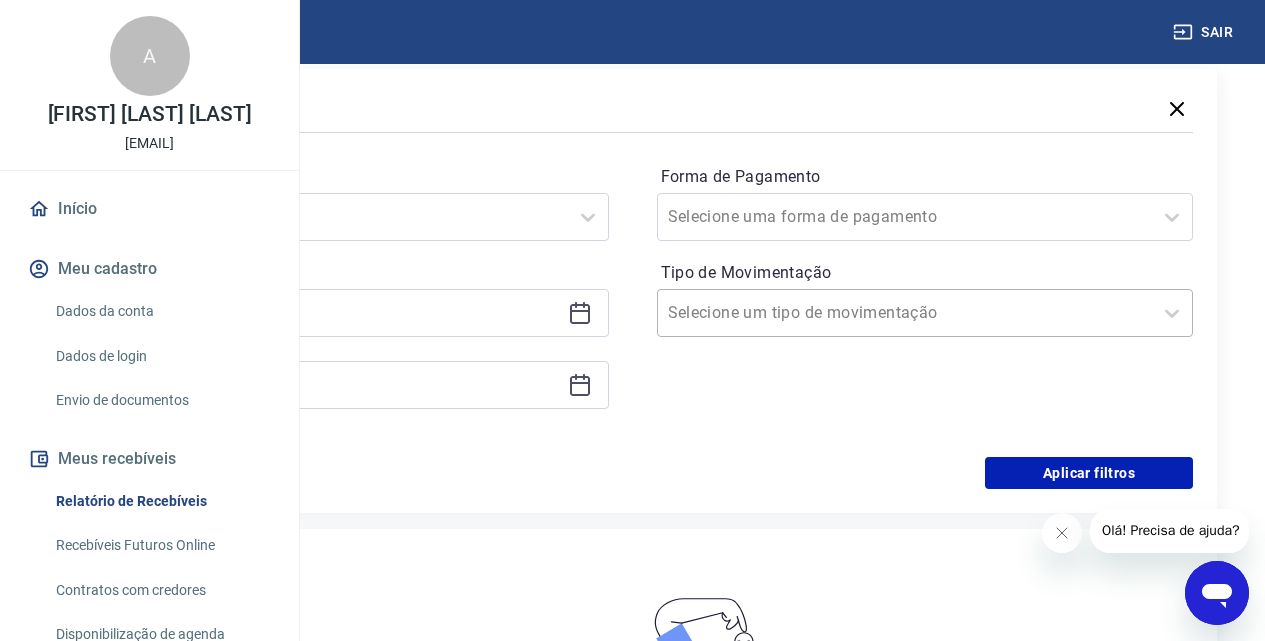 click at bounding box center (905, 313) 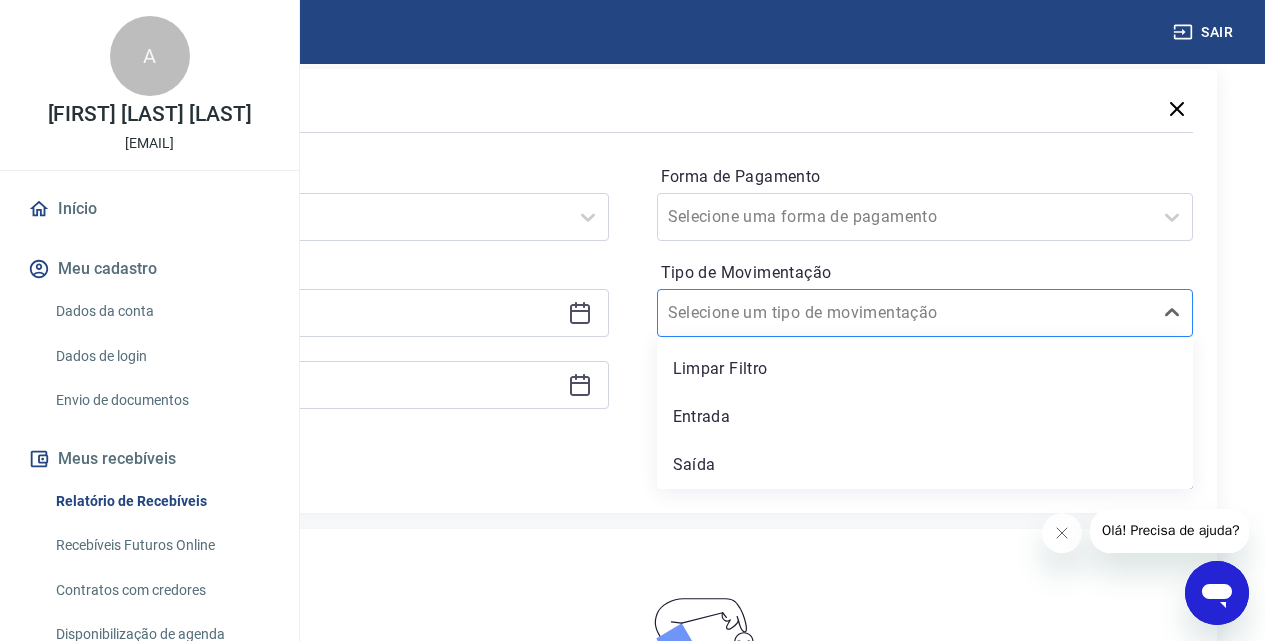 click at bounding box center (905, 313) 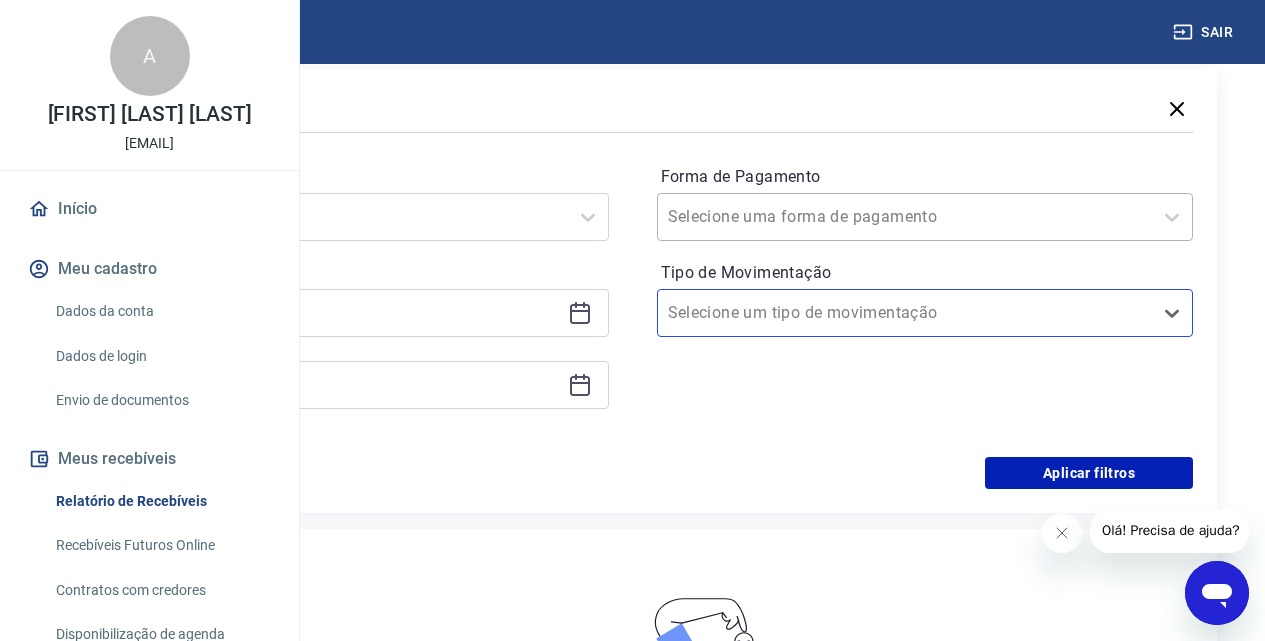 click at bounding box center [905, 217] 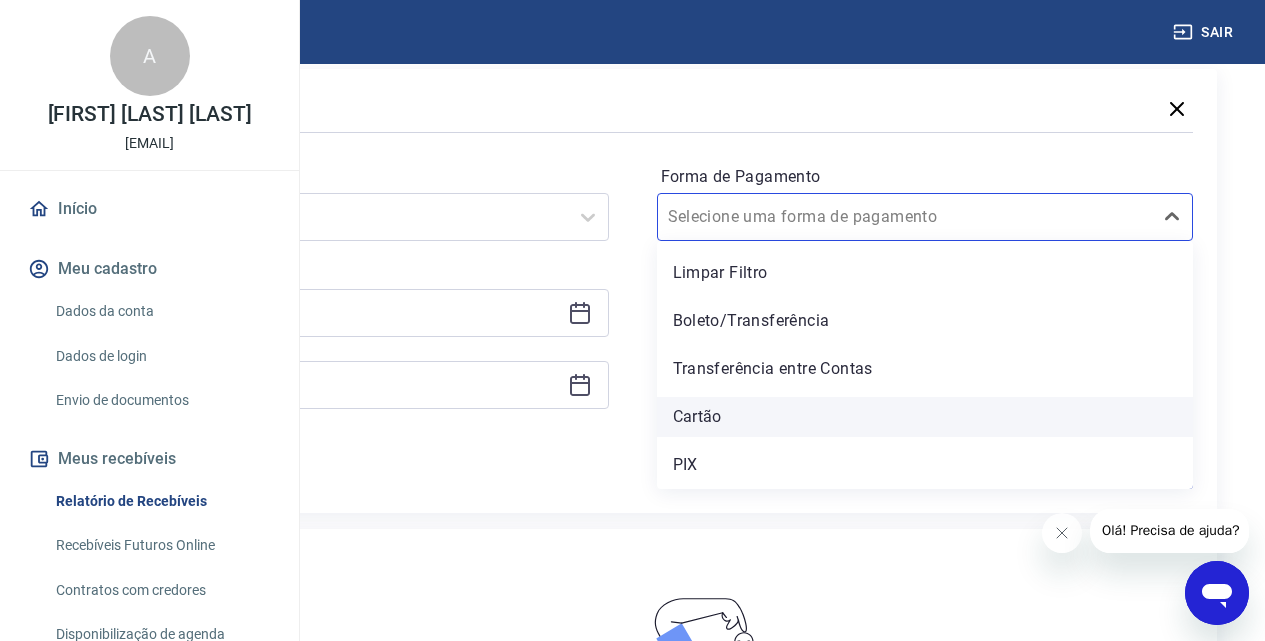 click on "Cartão" at bounding box center (925, 417) 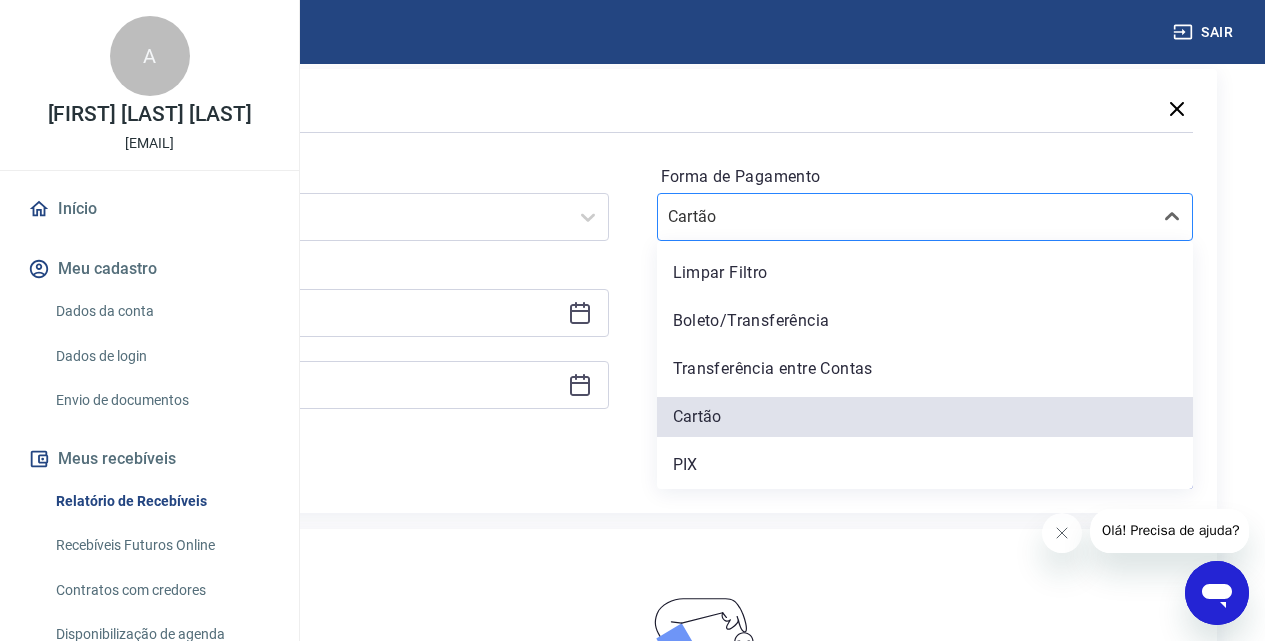 click at bounding box center [905, 217] 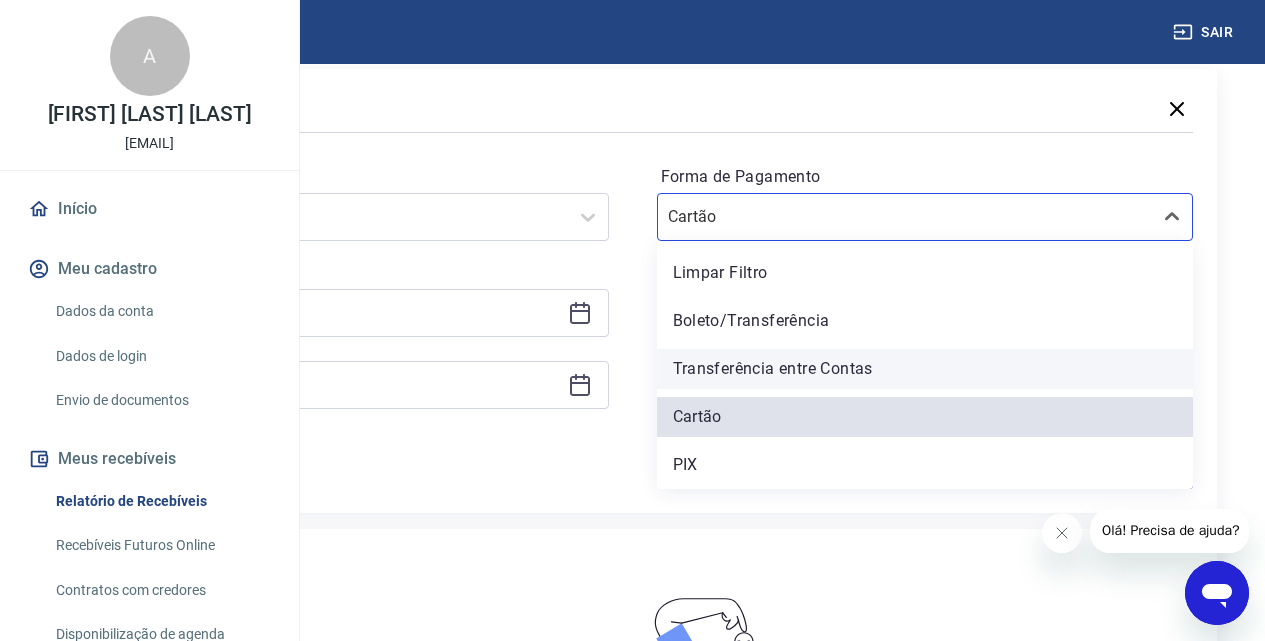 click on "Transferência entre Contas" at bounding box center [925, 369] 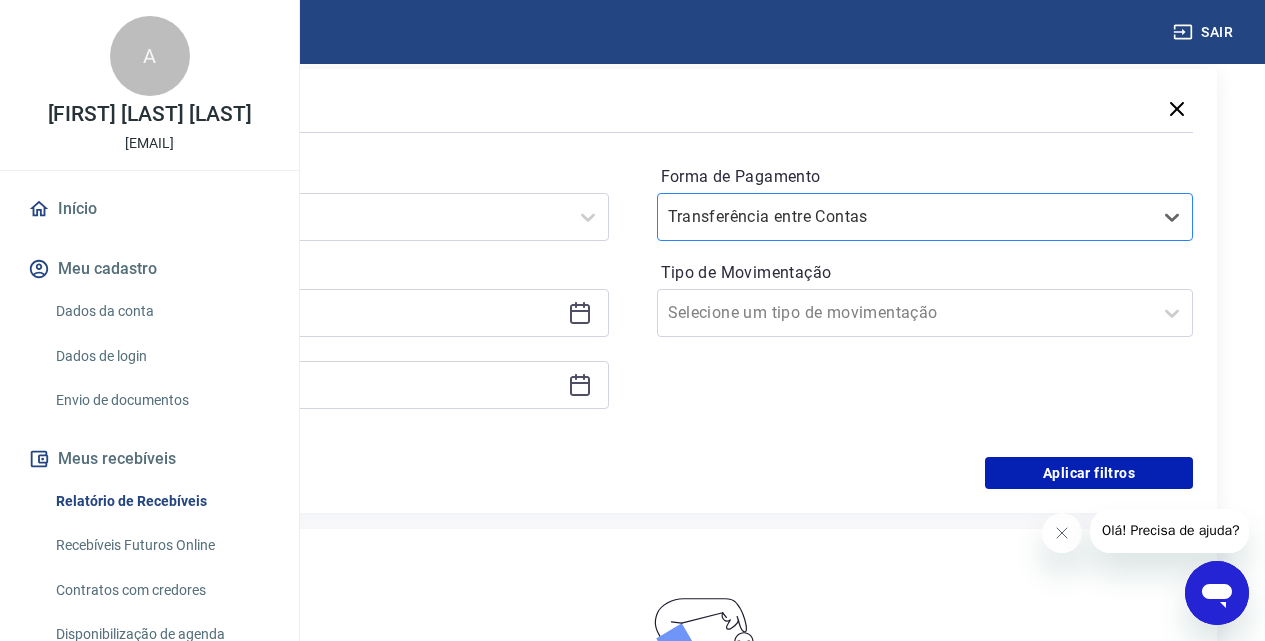 click on "Forma de Pagamento" at bounding box center [769, 217] 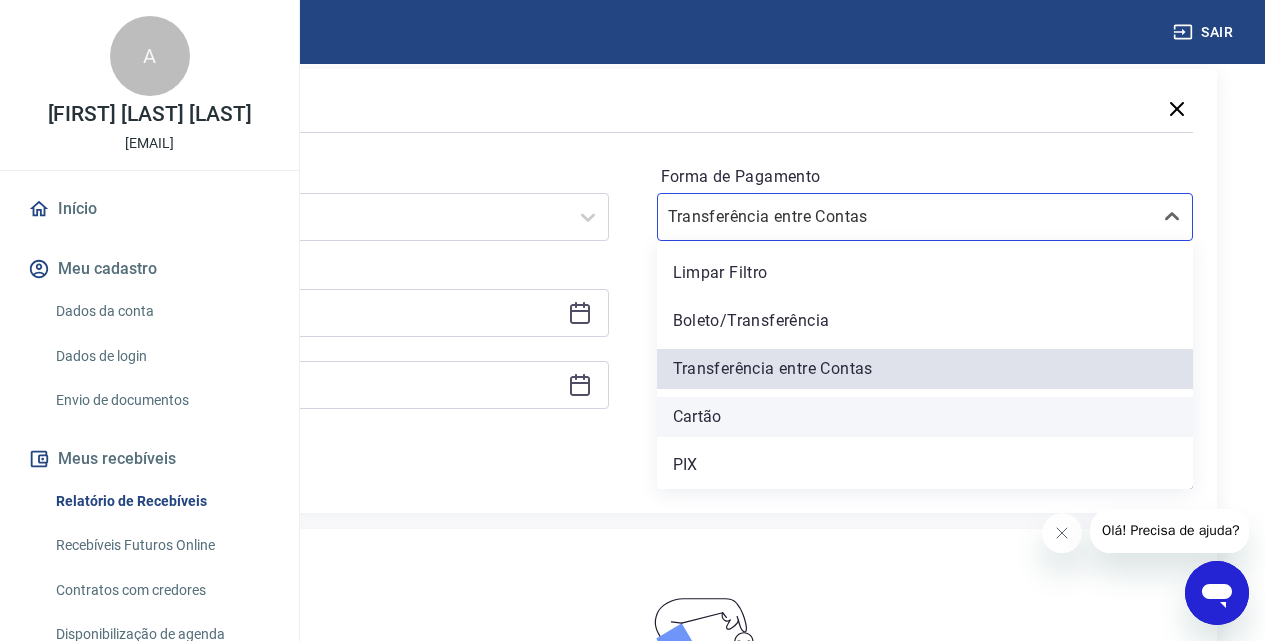 click on "Cartão" at bounding box center (925, 417) 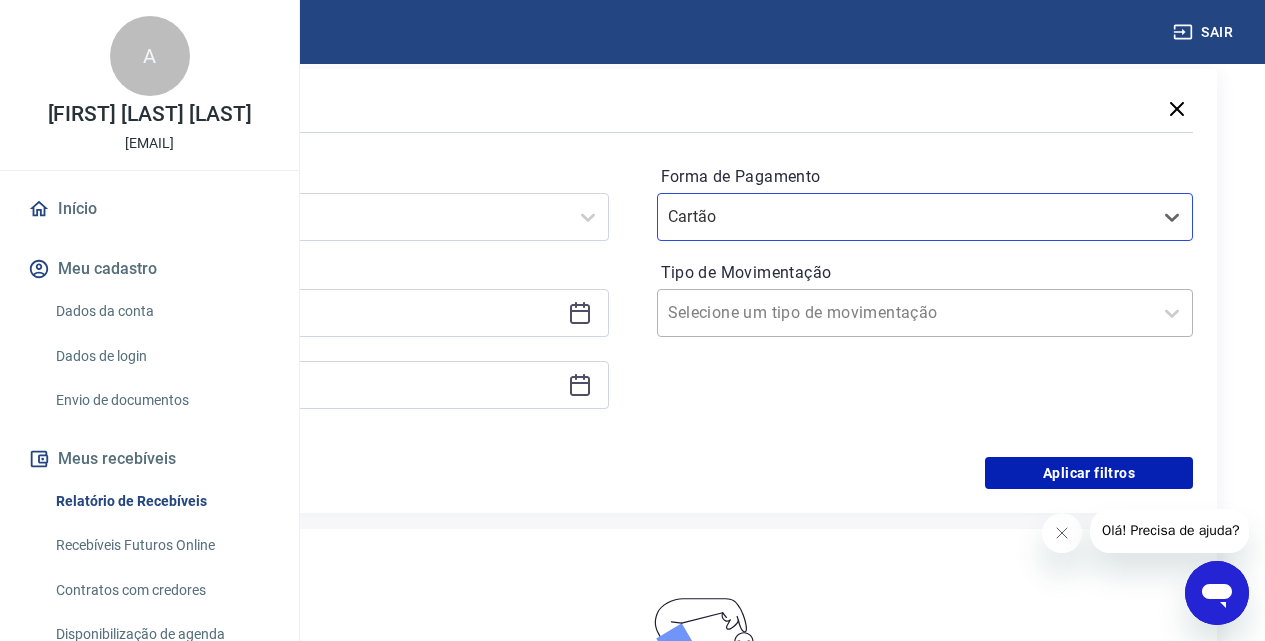 click on "Tipo de Movimentação" at bounding box center (769, 313) 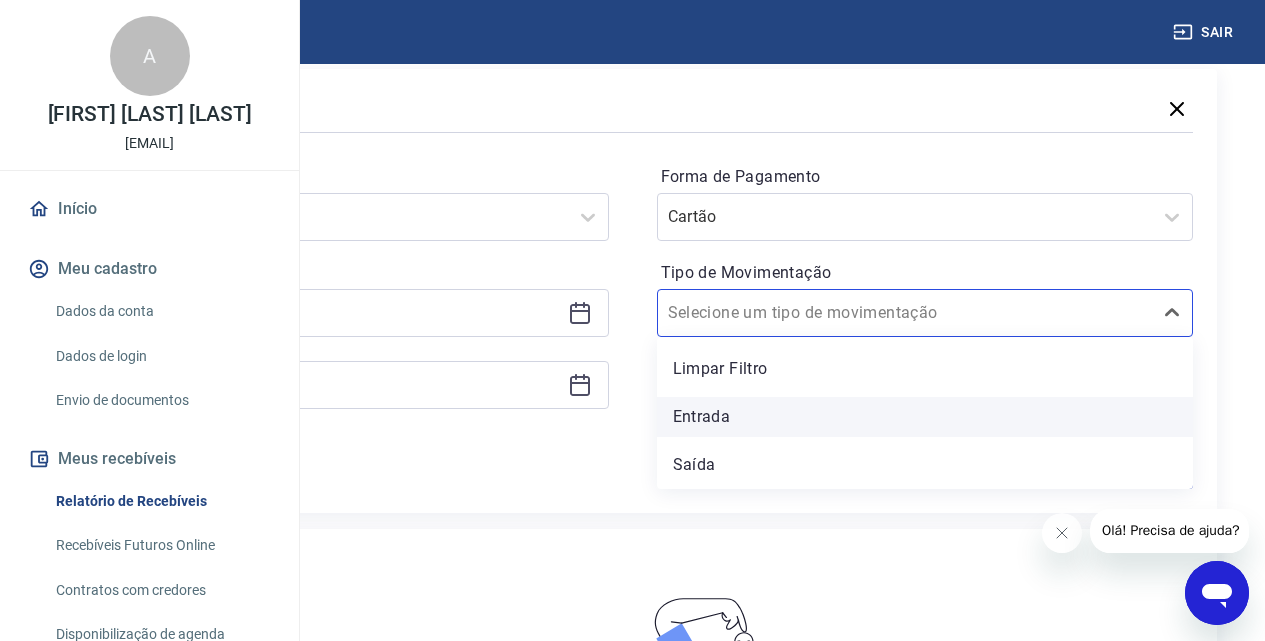 click on "Entrada" at bounding box center (925, 417) 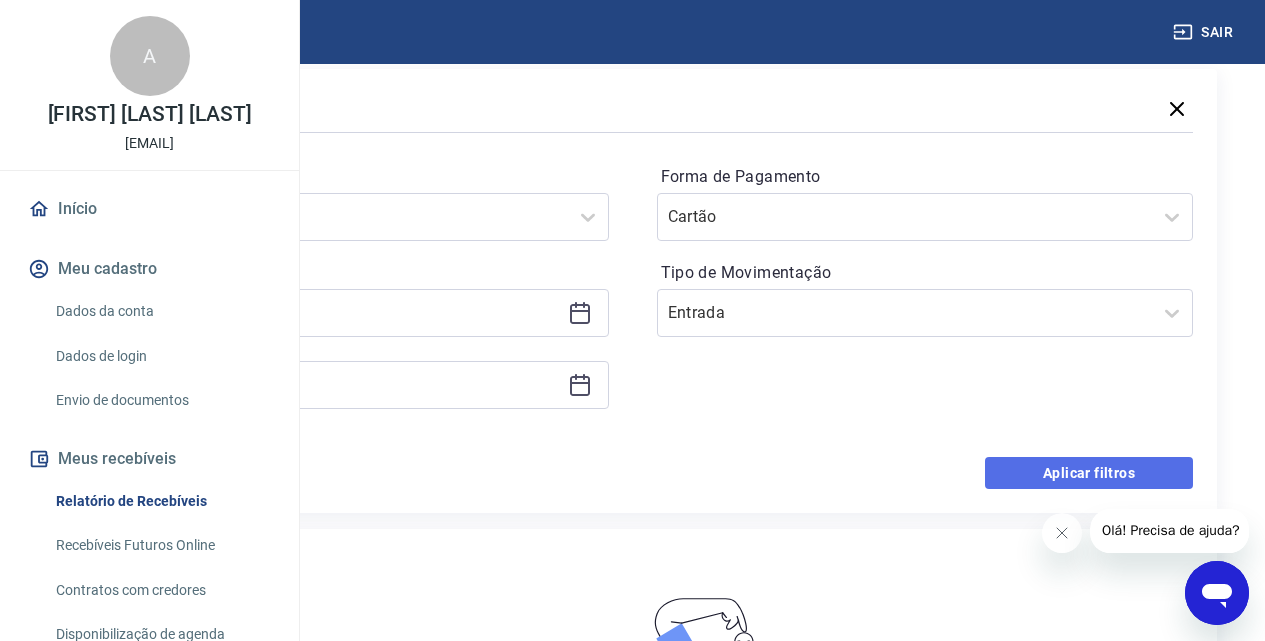 click on "Aplicar filtros" at bounding box center (1089, 473) 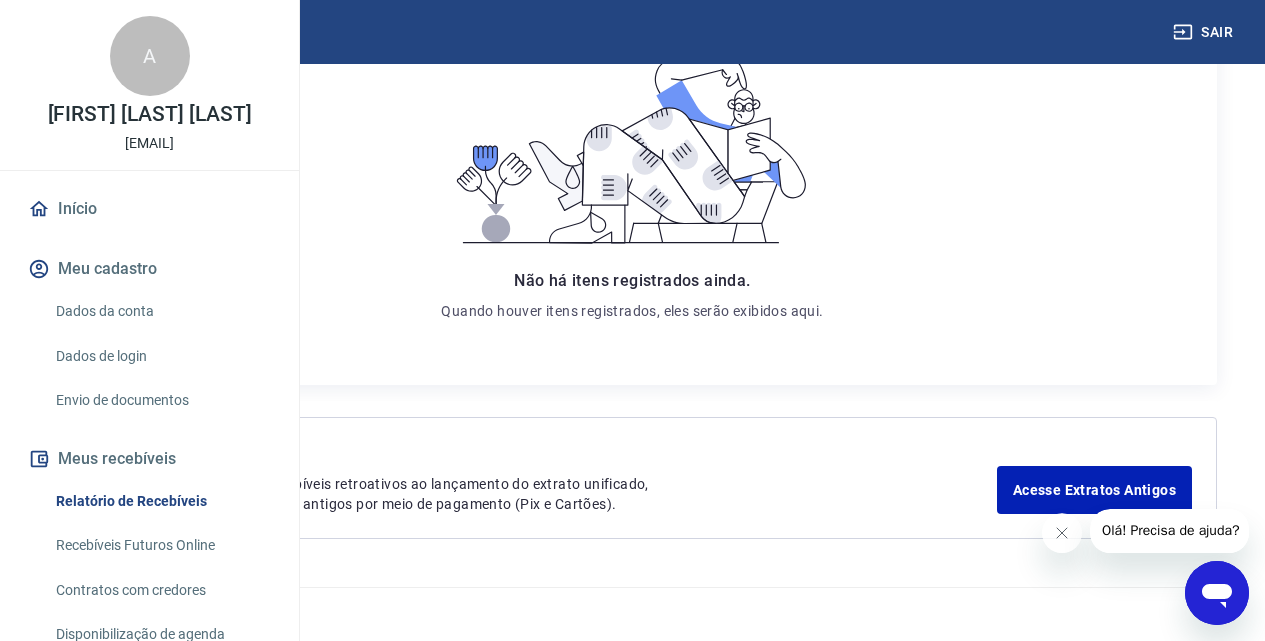 scroll, scrollTop: 352, scrollLeft: 0, axis: vertical 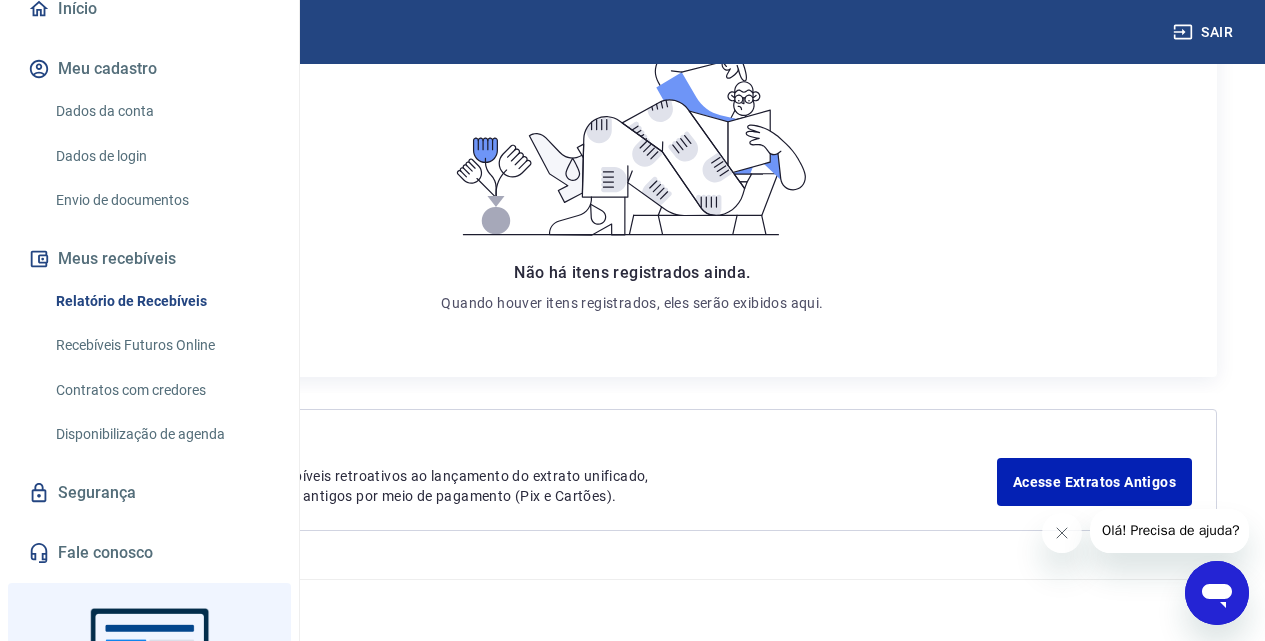 click on "Recebíveis Futuros Online" at bounding box center [161, 345] 